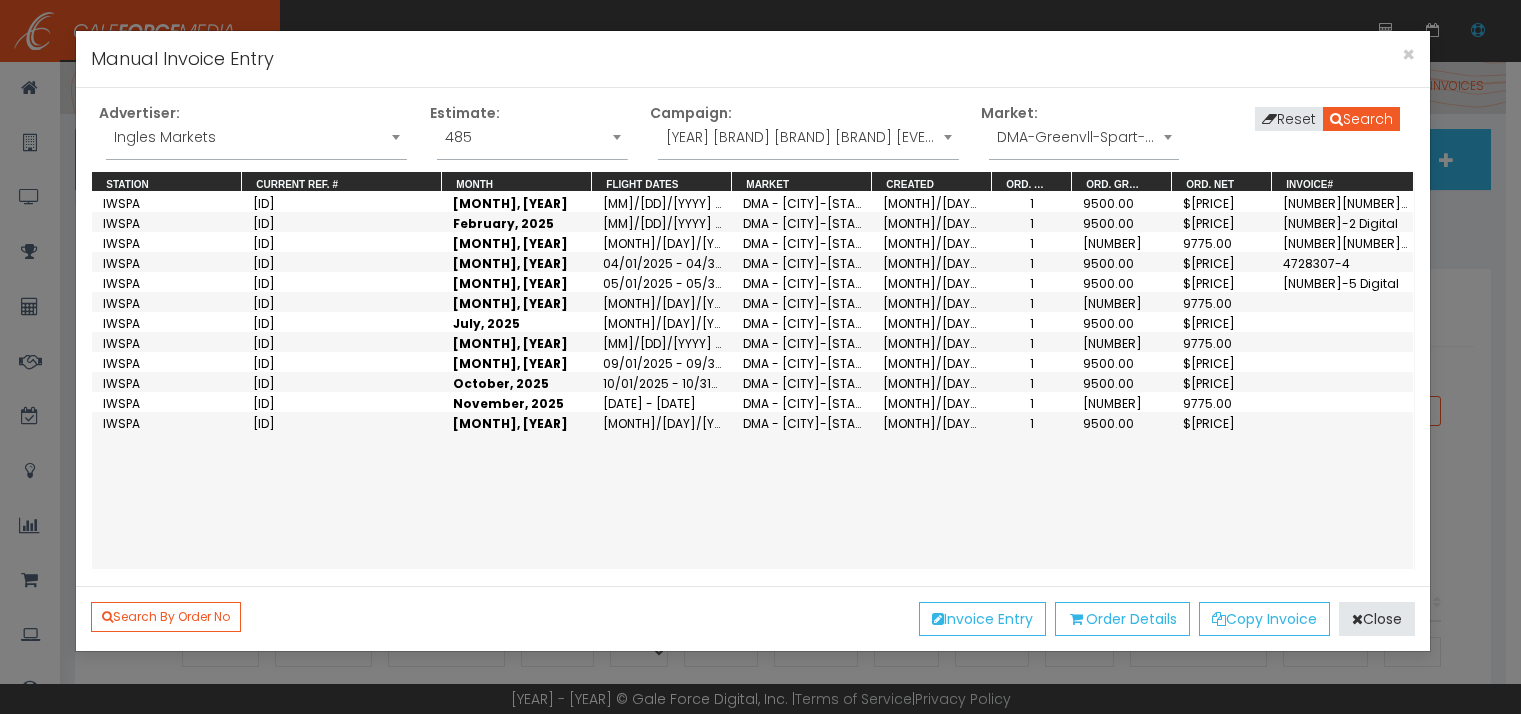 scroll, scrollTop: 0, scrollLeft: 0, axis: both 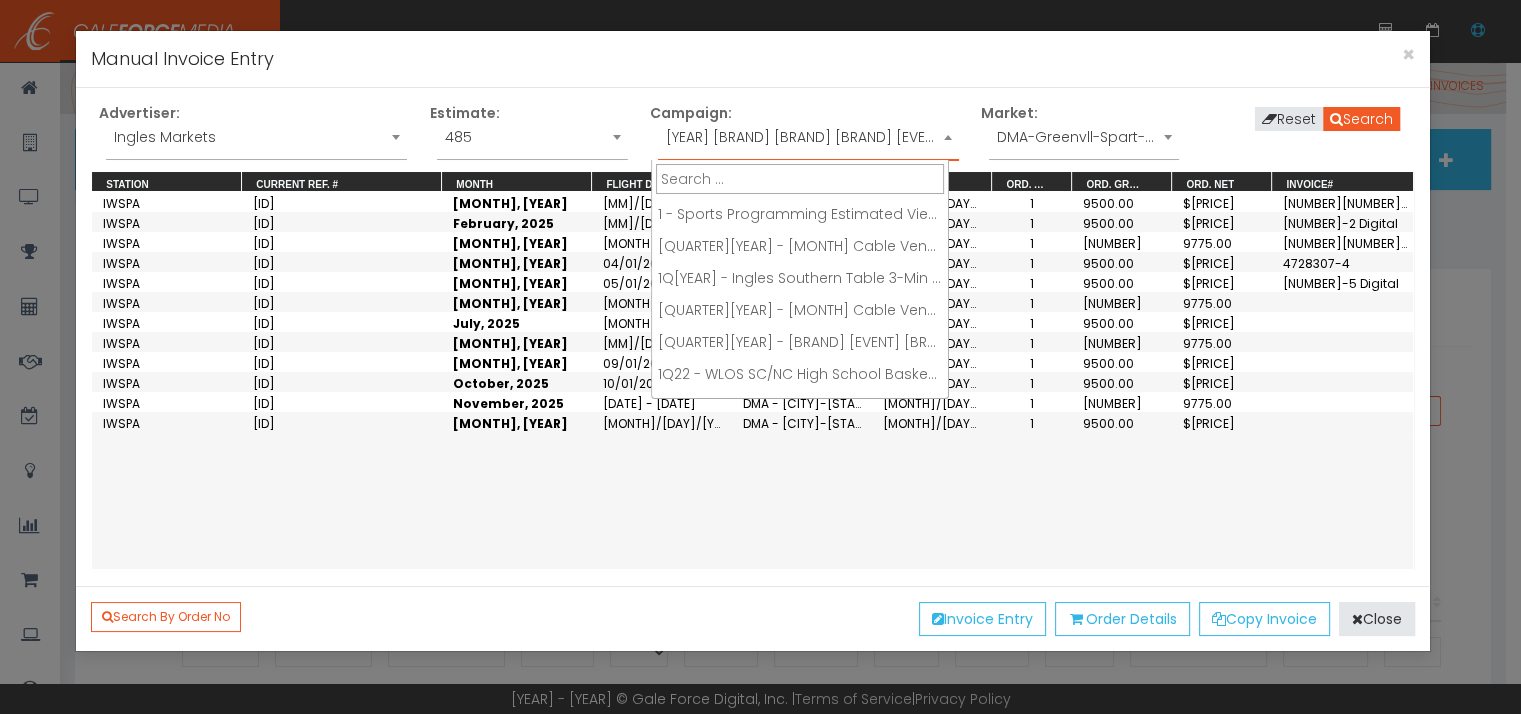 click on "[YEAR] [BRAND] [BRAND] [BRAND] [EVENT]" at bounding box center (808, 137) 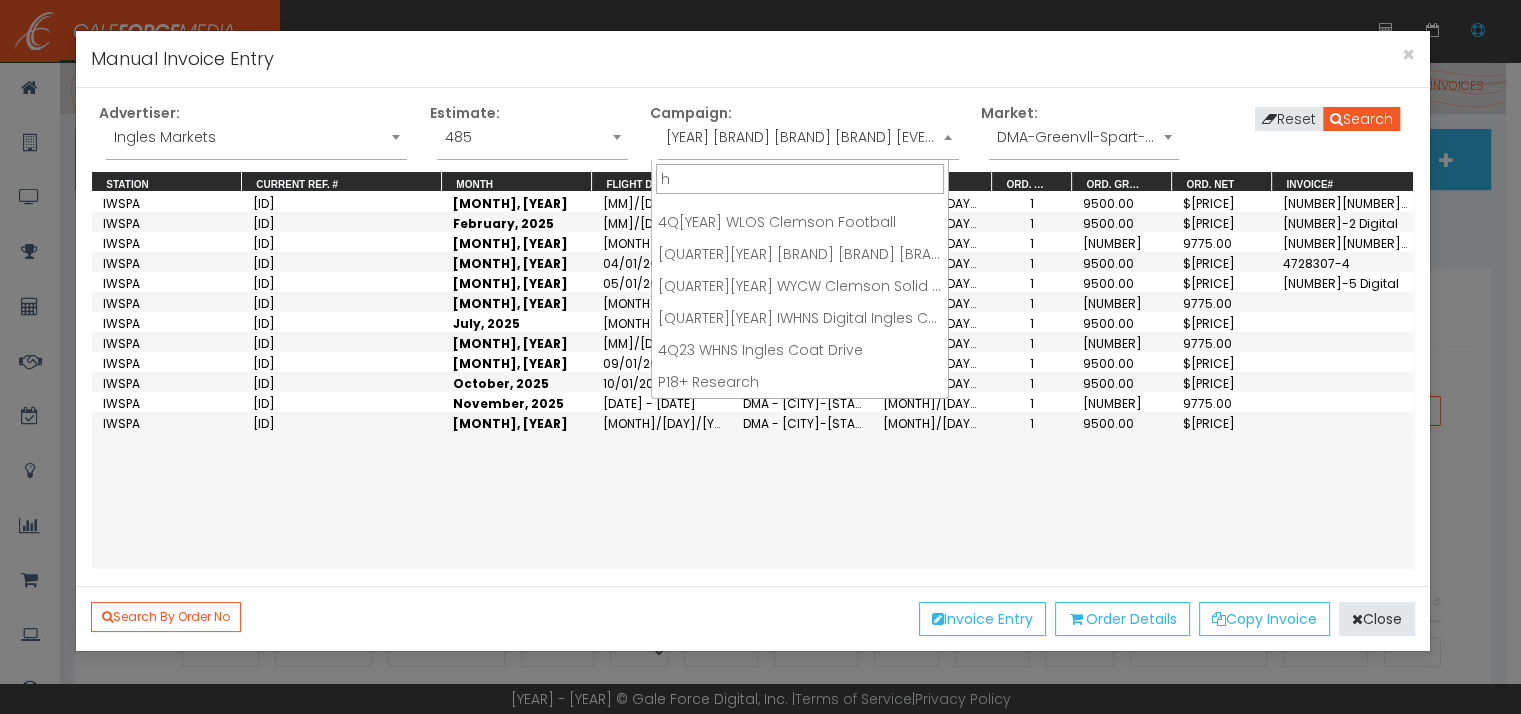 scroll, scrollTop: 0, scrollLeft: 0, axis: both 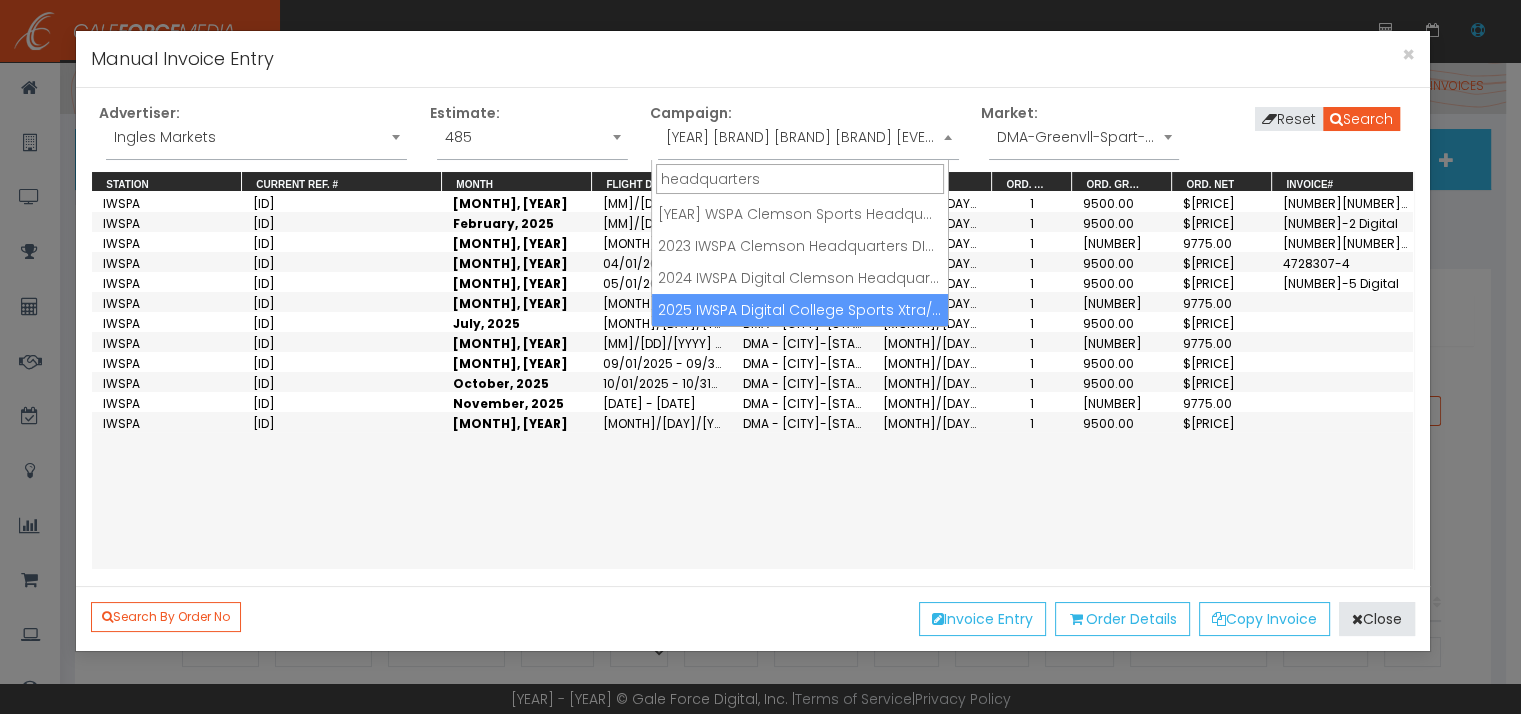 type on "headquarters" 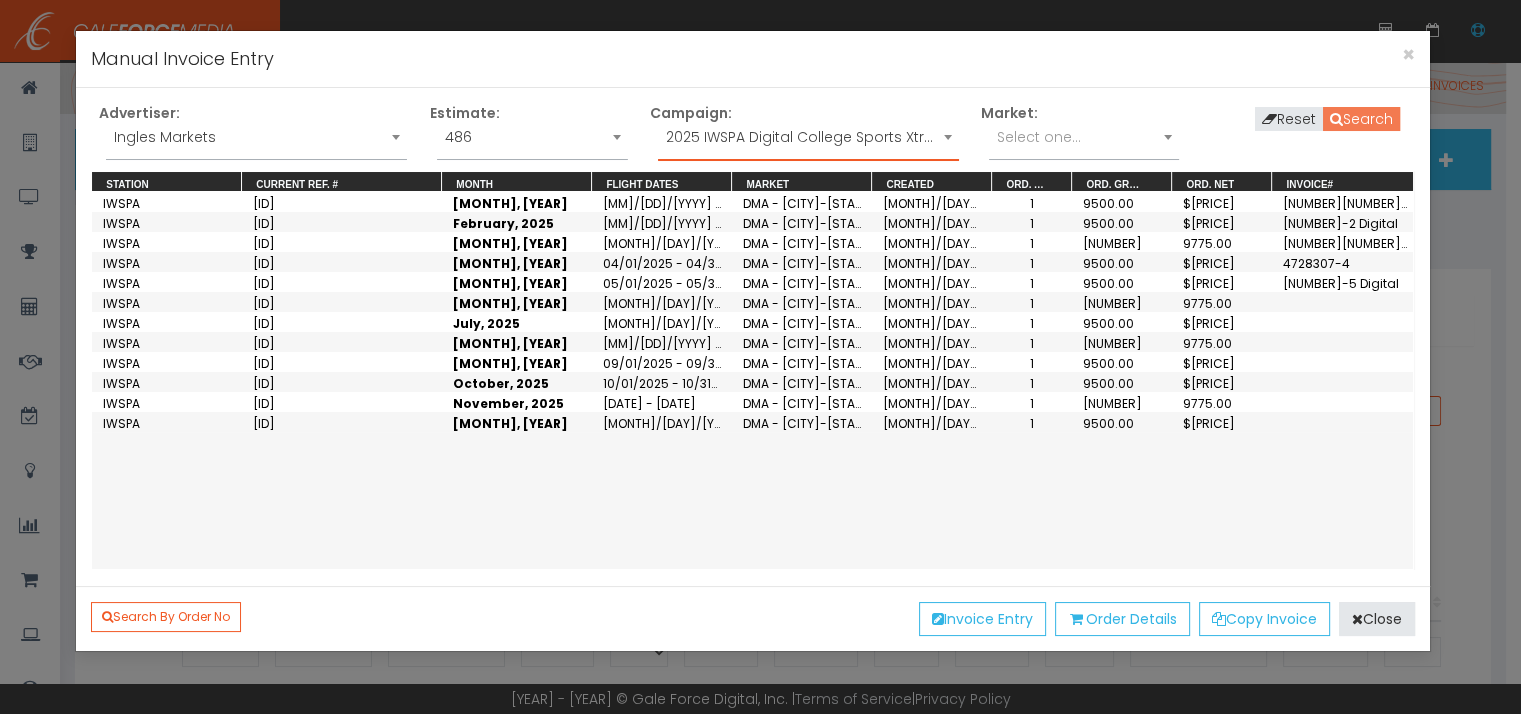 click on "Search" at bounding box center (1361, 119) 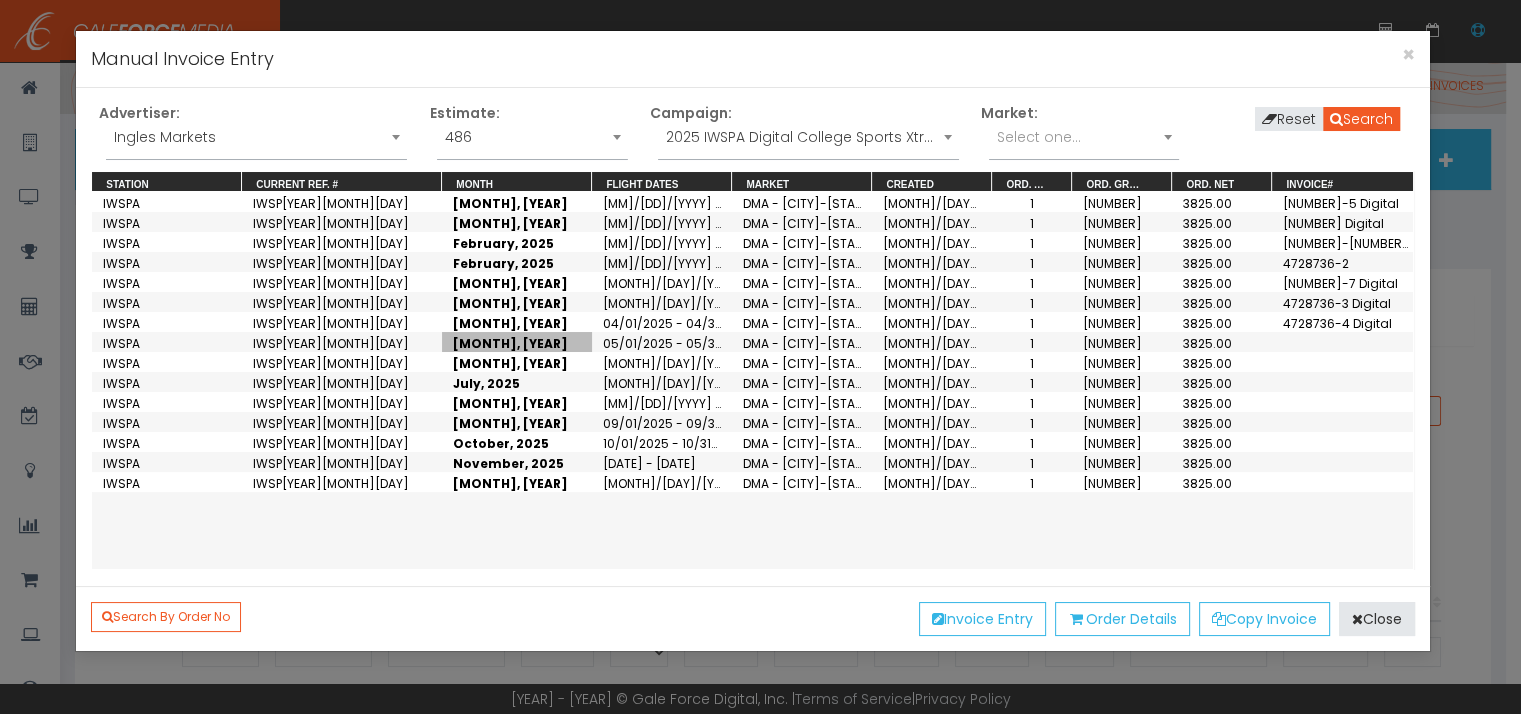 click on "[MONTH], [YEAR]" at bounding box center (517, 342) 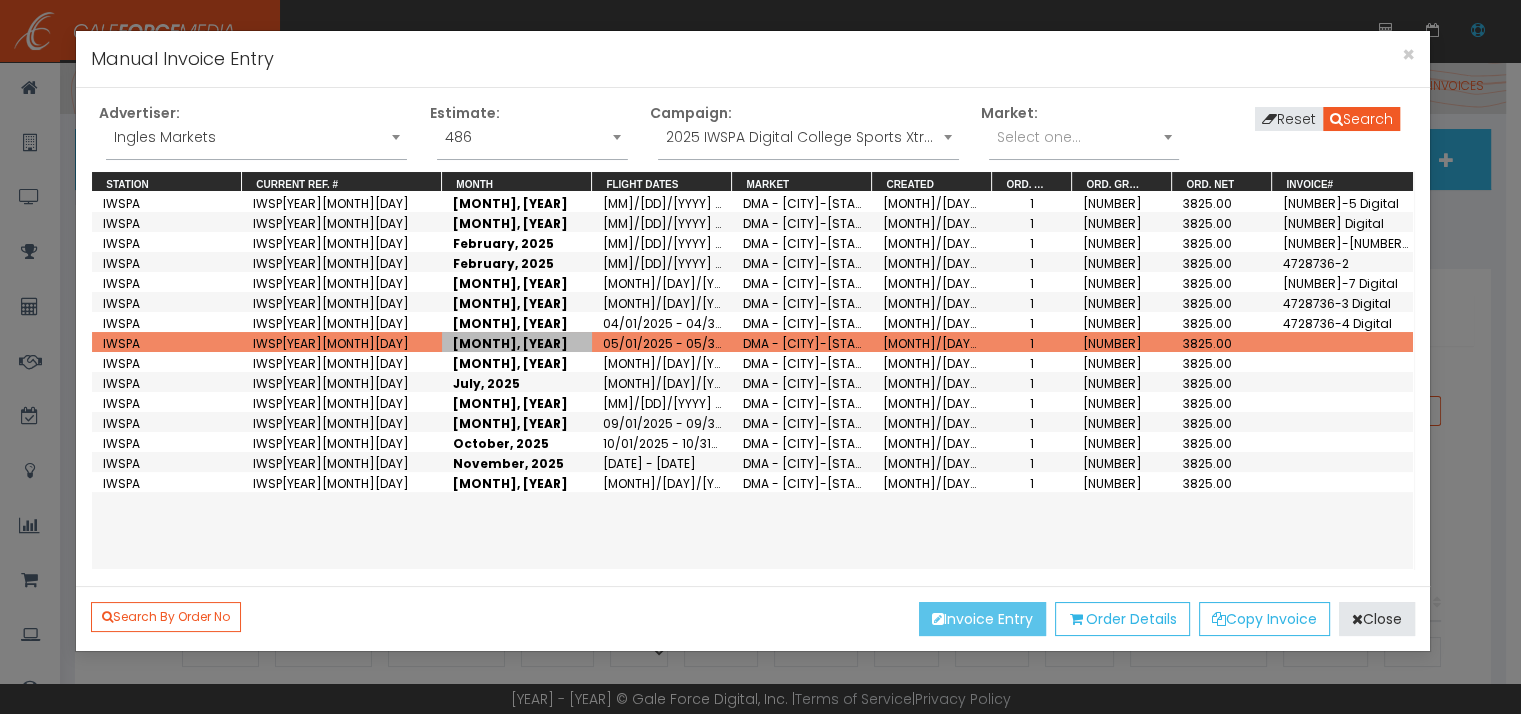 click on "Invoice Entry" at bounding box center (982, 619) 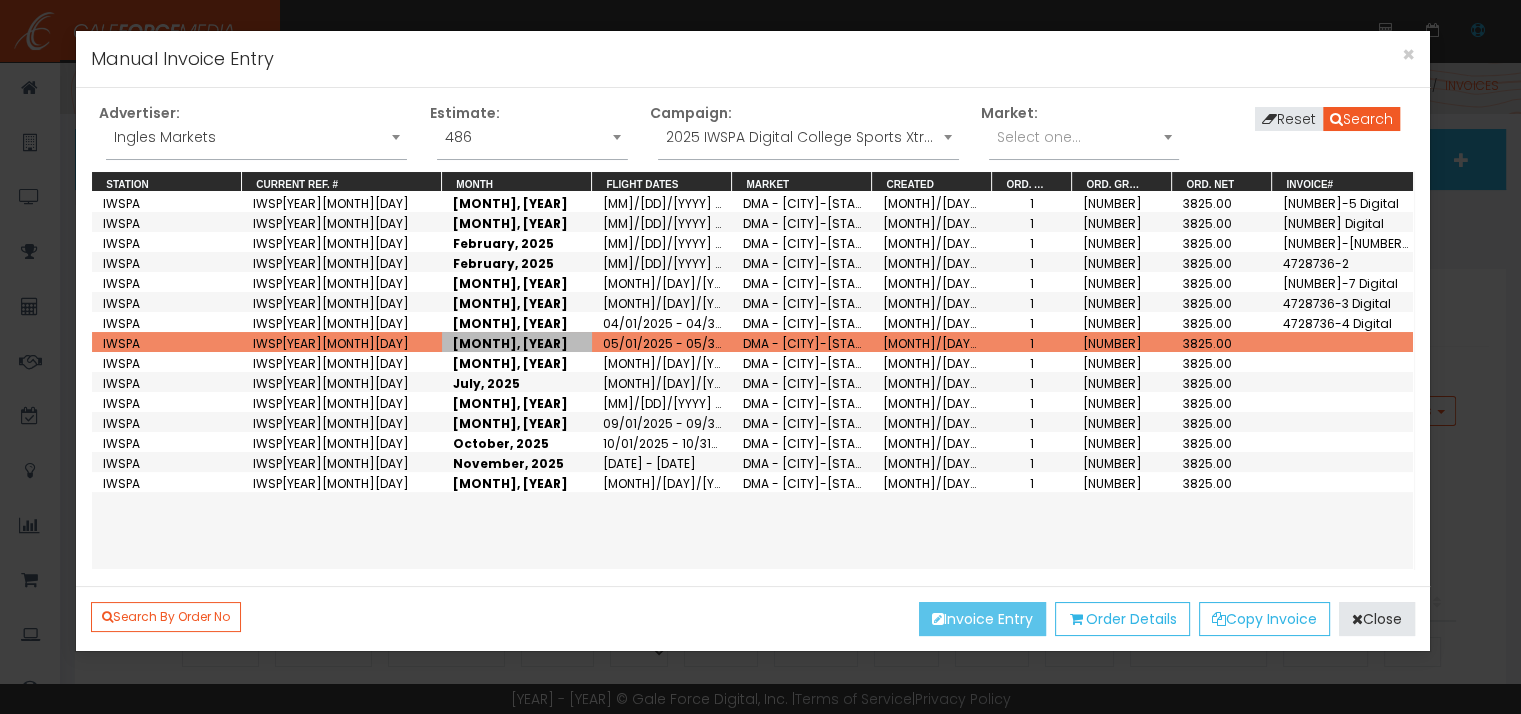 scroll, scrollTop: 0, scrollLeft: 0, axis: both 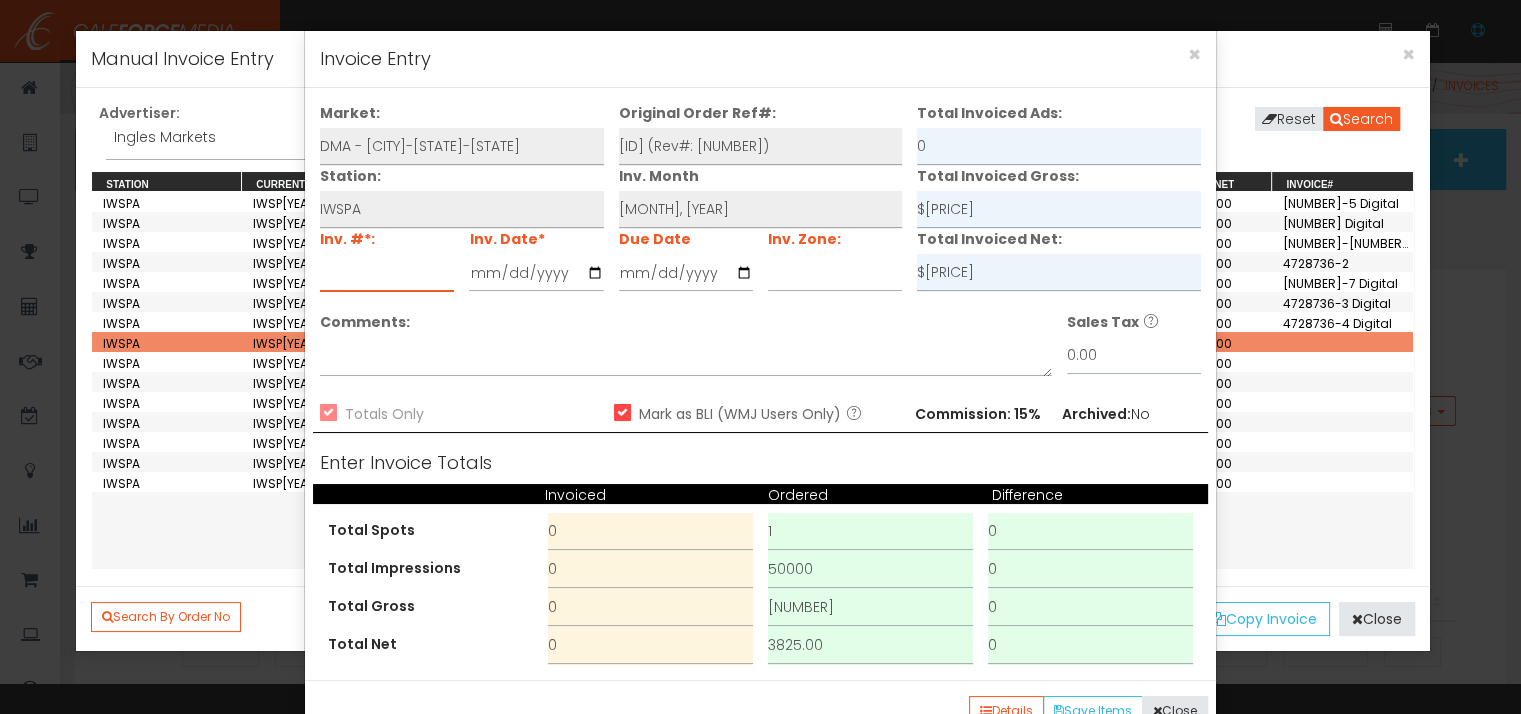 click at bounding box center [387, 273] 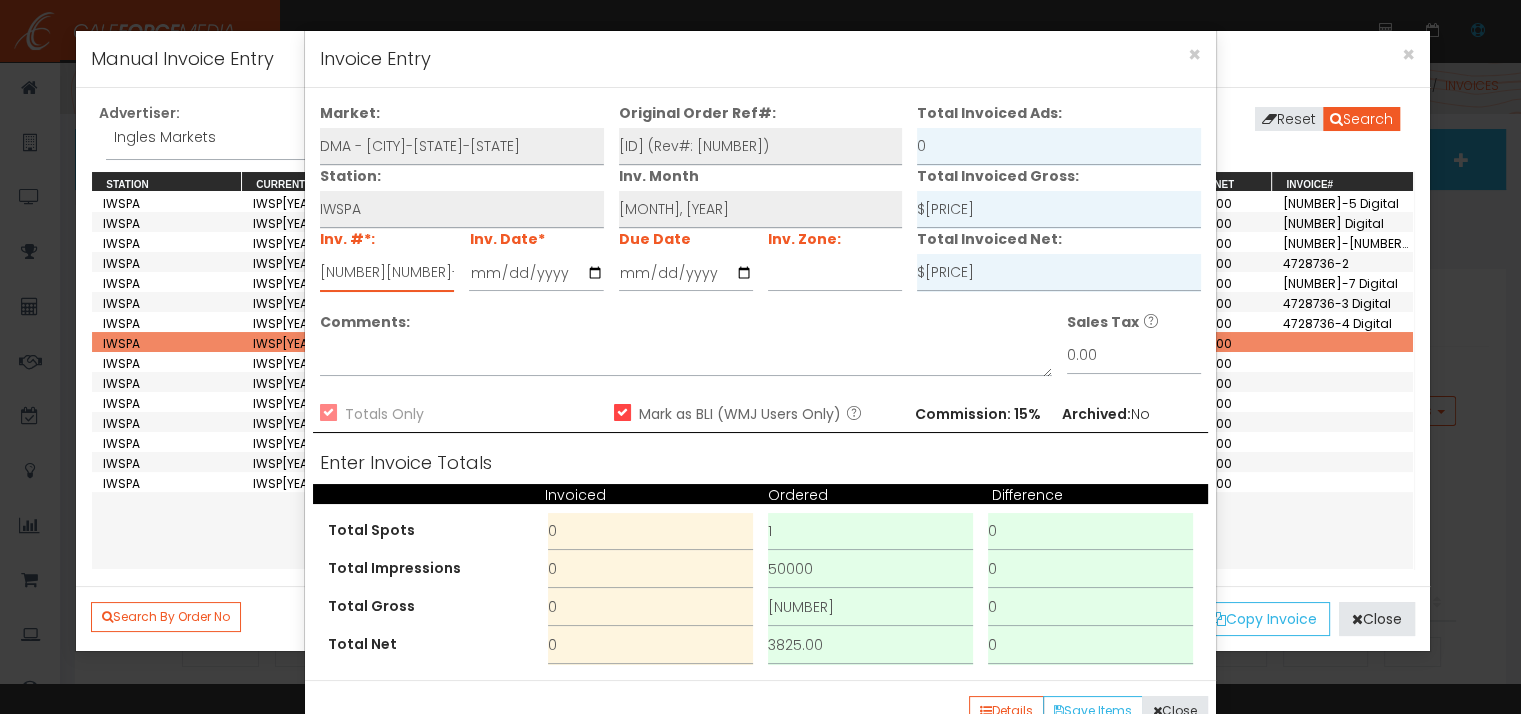 type on "[NUMBER][NUMBER]-[NUMBER] [BRAND]" 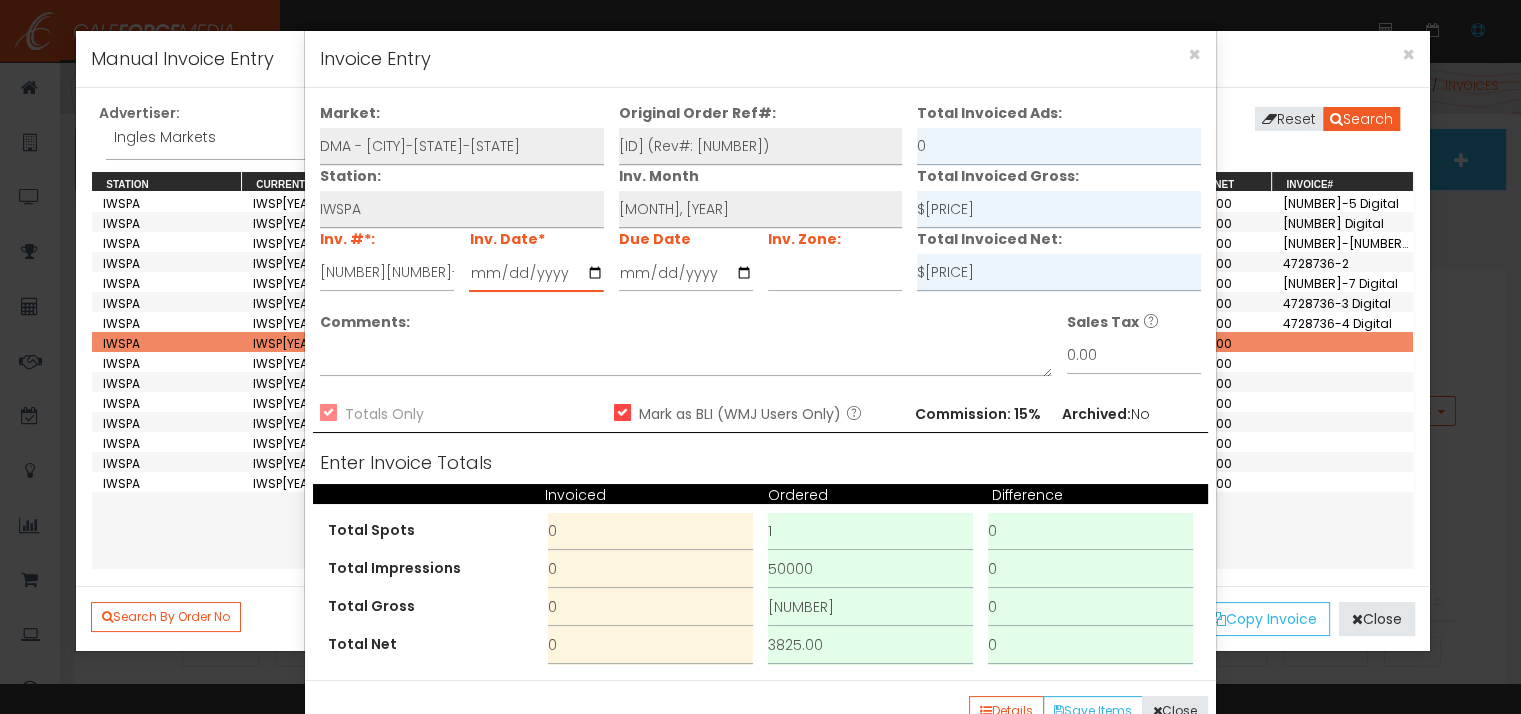 type on "[YEAR]-[MONTH]-[DAY]" 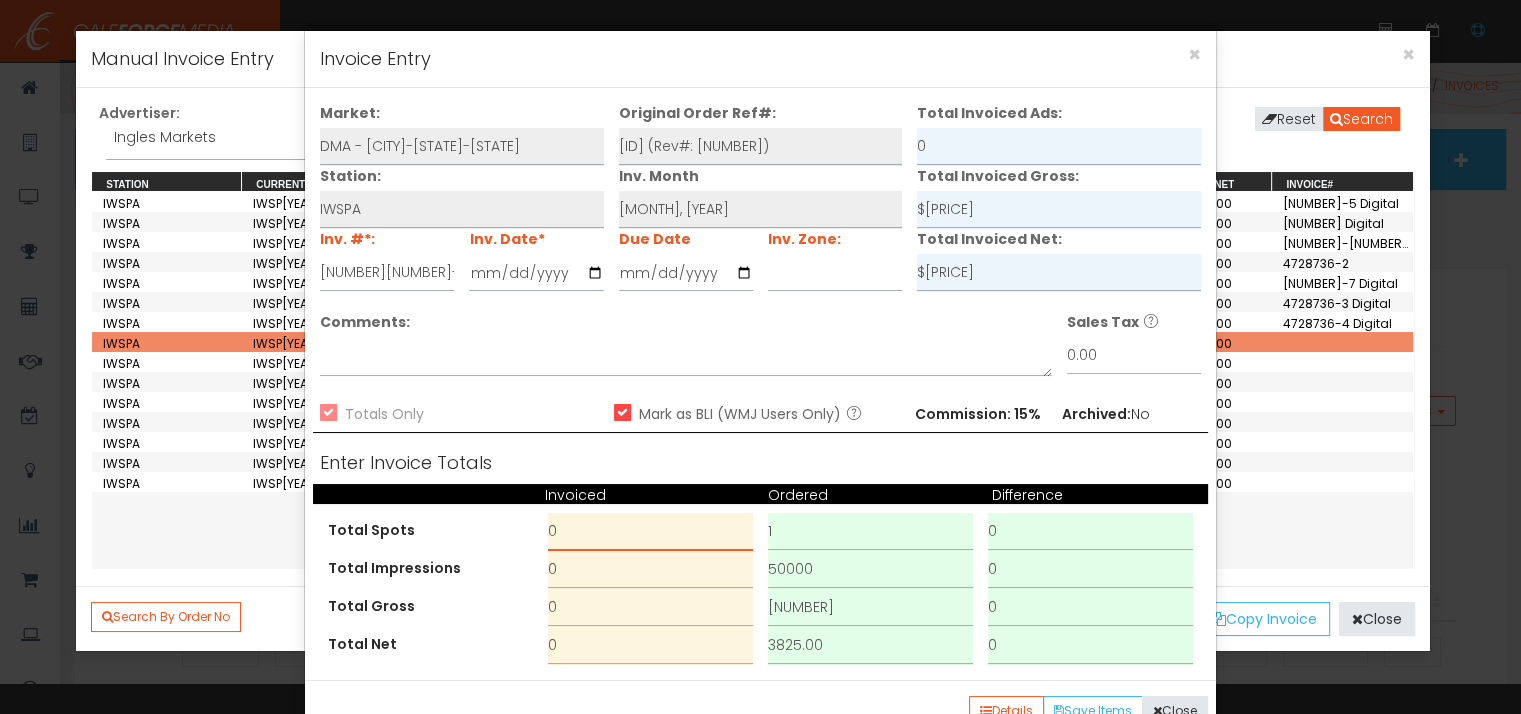 click on "0" at bounding box center (650, 532) 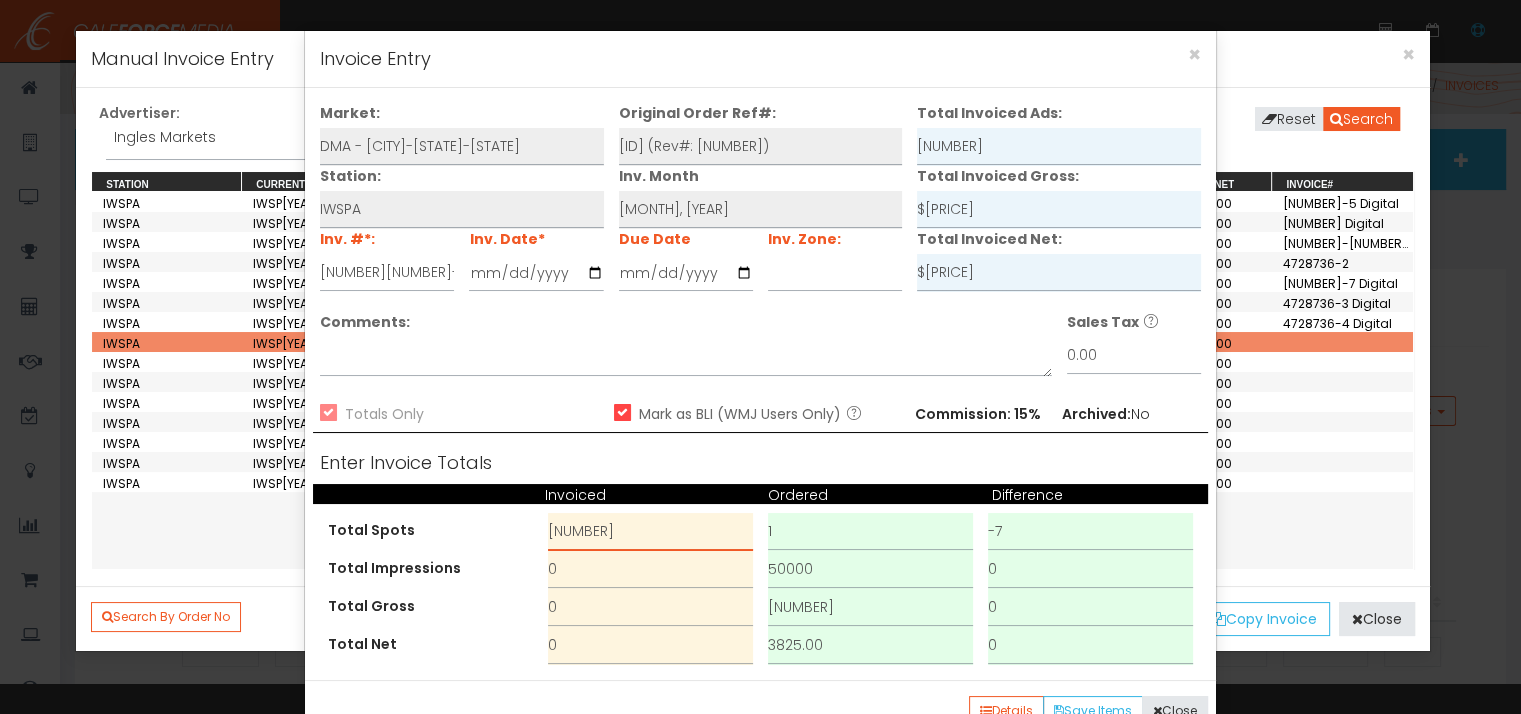 type on "[NUMBER]" 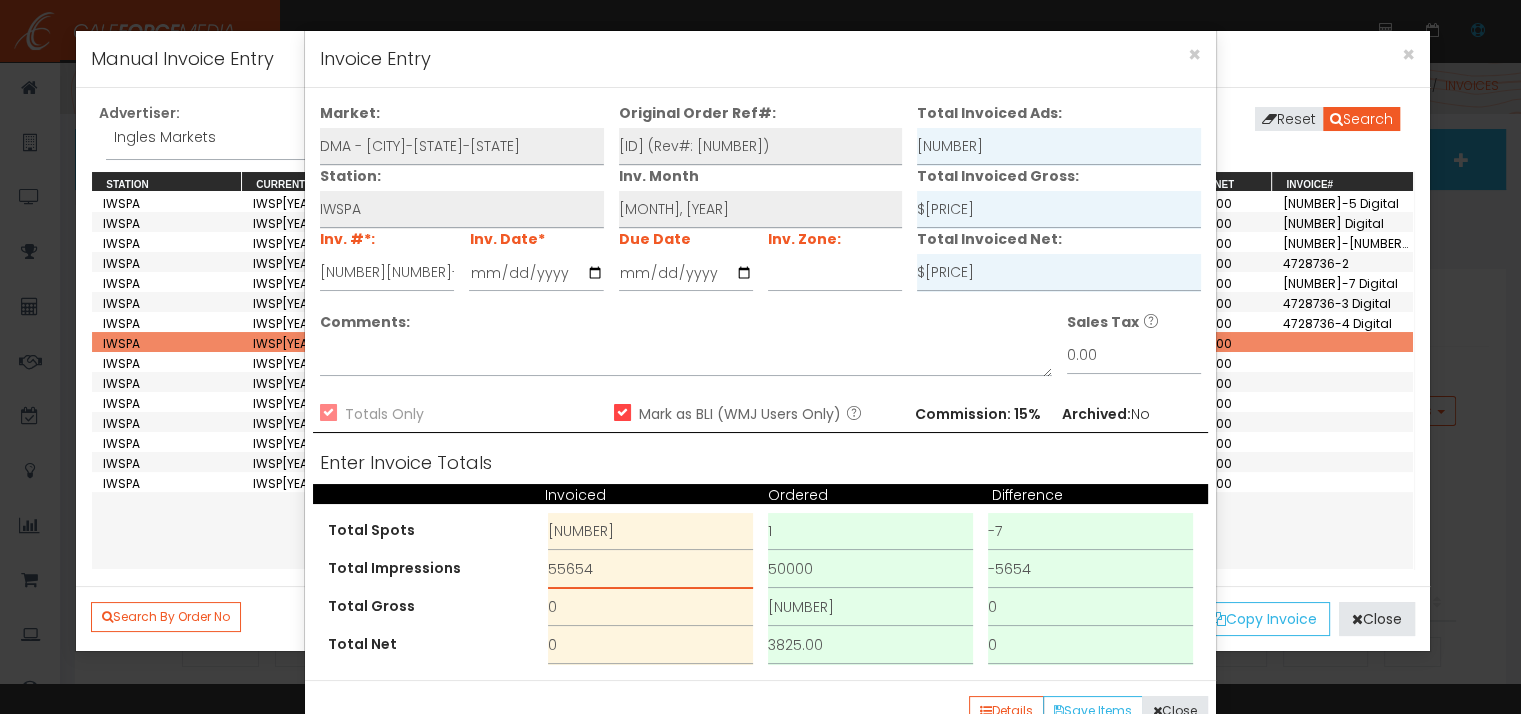 type on "55654" 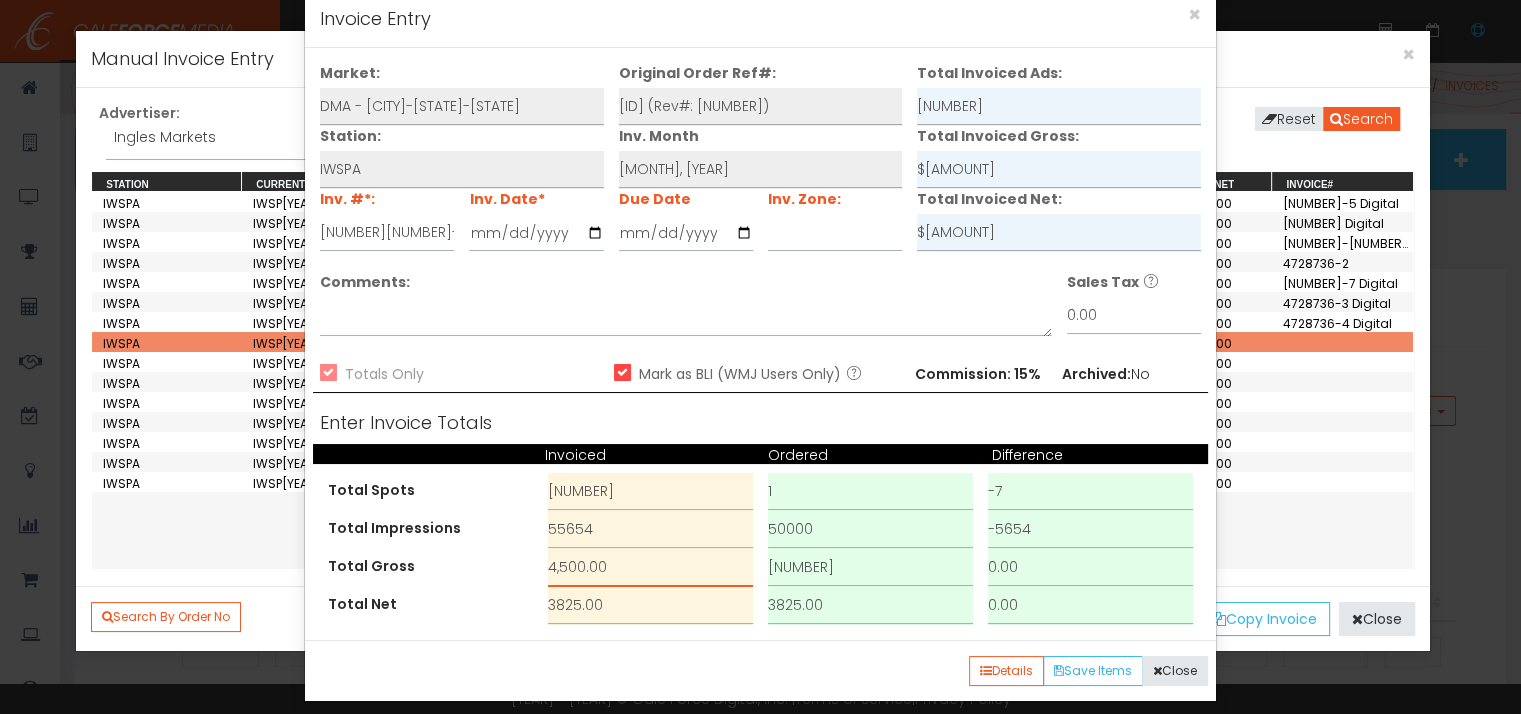 scroll, scrollTop: 56, scrollLeft: 0, axis: vertical 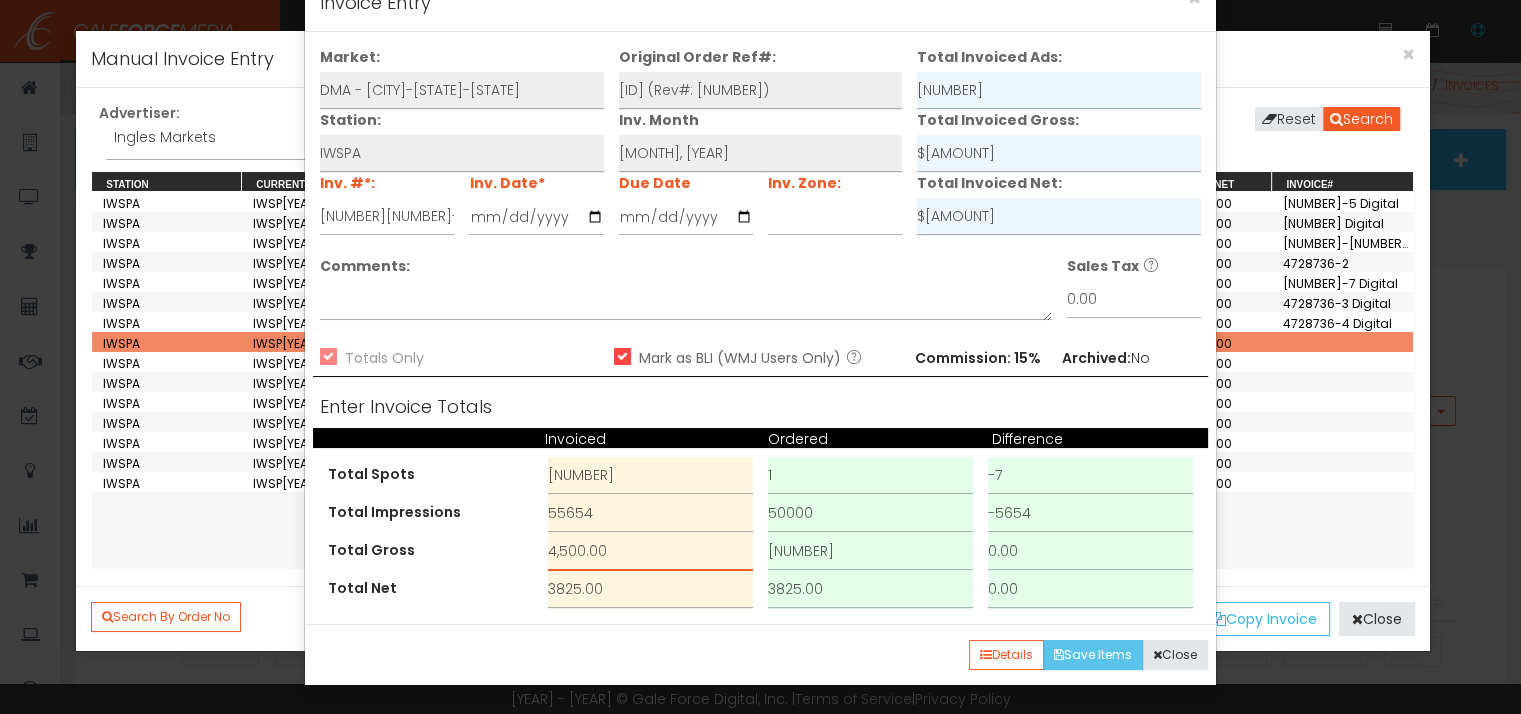 type on "4,500.00" 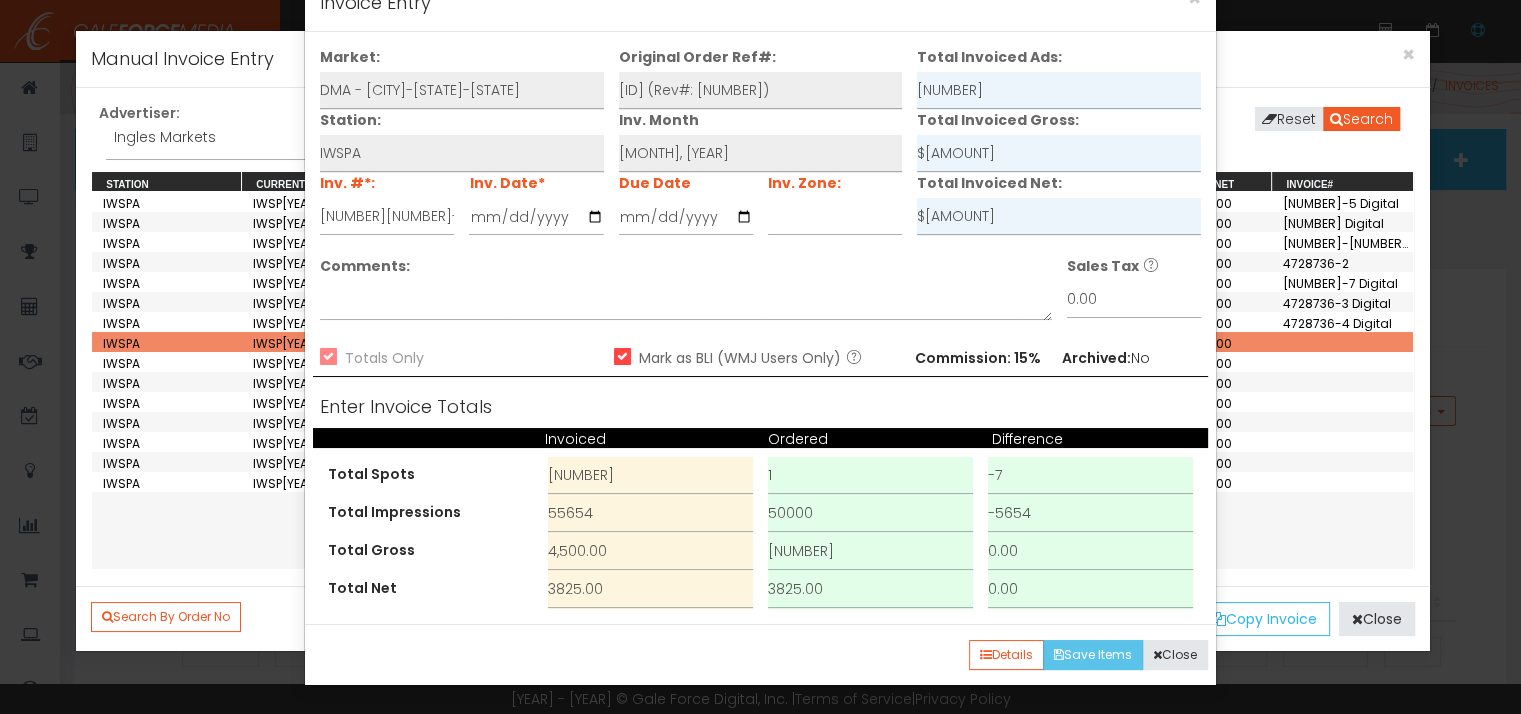 click on "Save Items" at bounding box center (1093, 655) 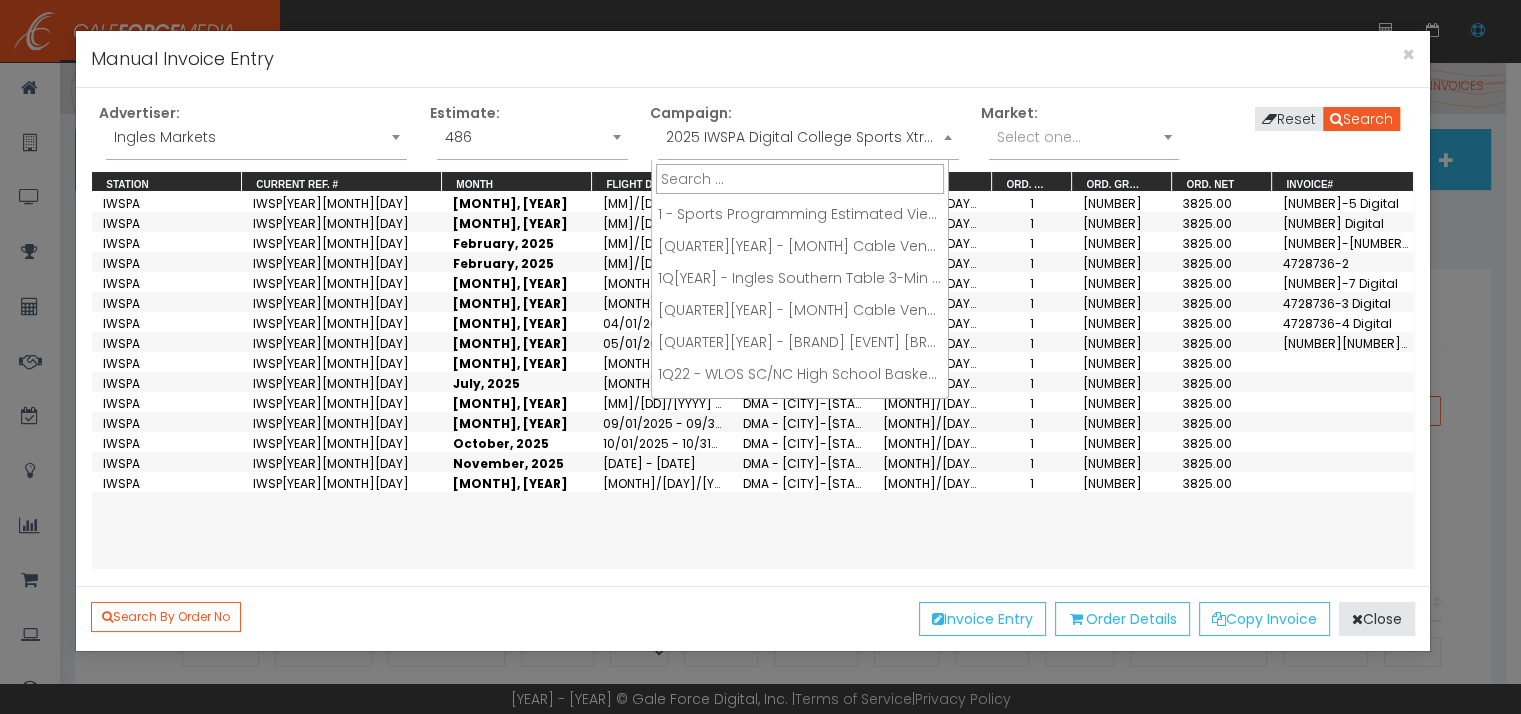 click on "2025 IWSPA Digital College Sports Xtra/Clemson Headquarters Sponship" at bounding box center [808, 142] 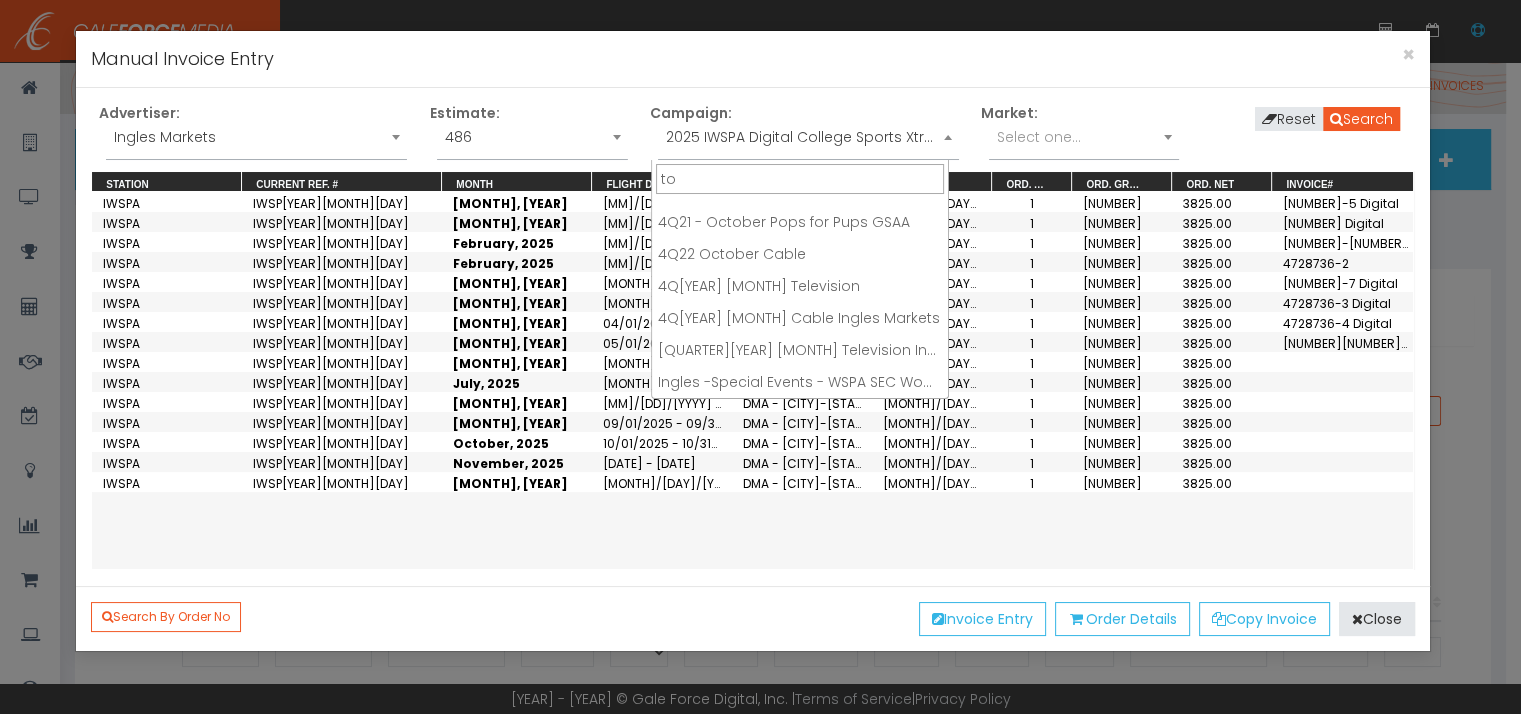 scroll, scrollTop: 0, scrollLeft: 0, axis: both 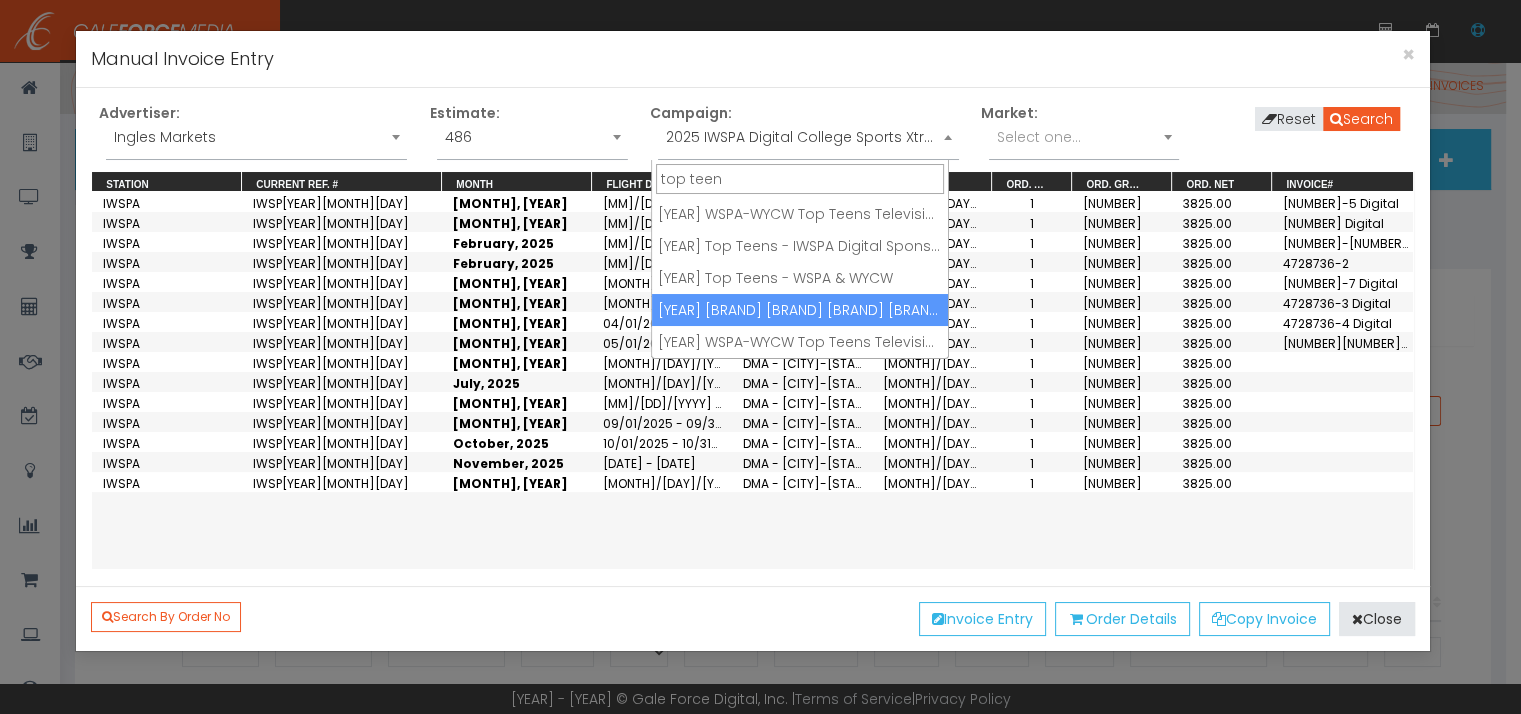 type on "top teen" 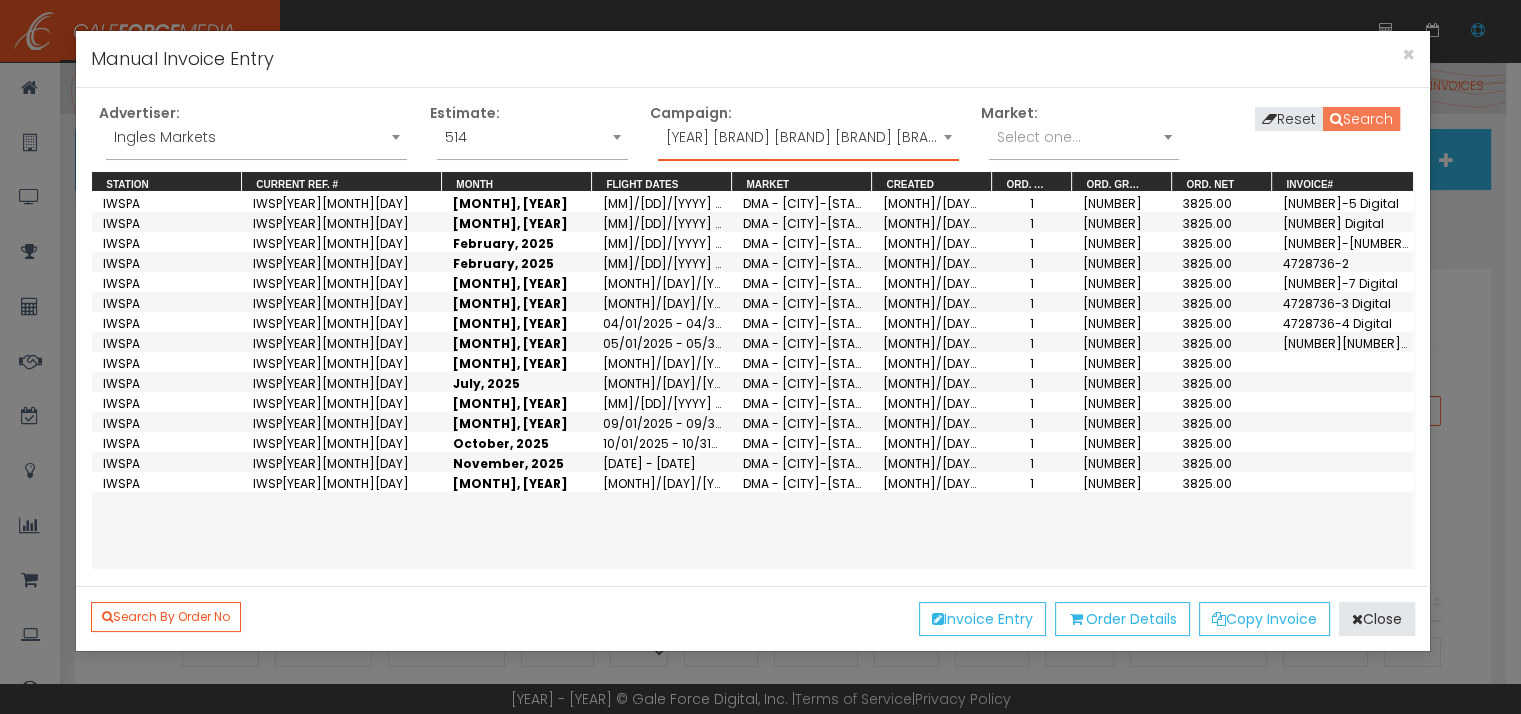 click on "Search" at bounding box center (1361, 119) 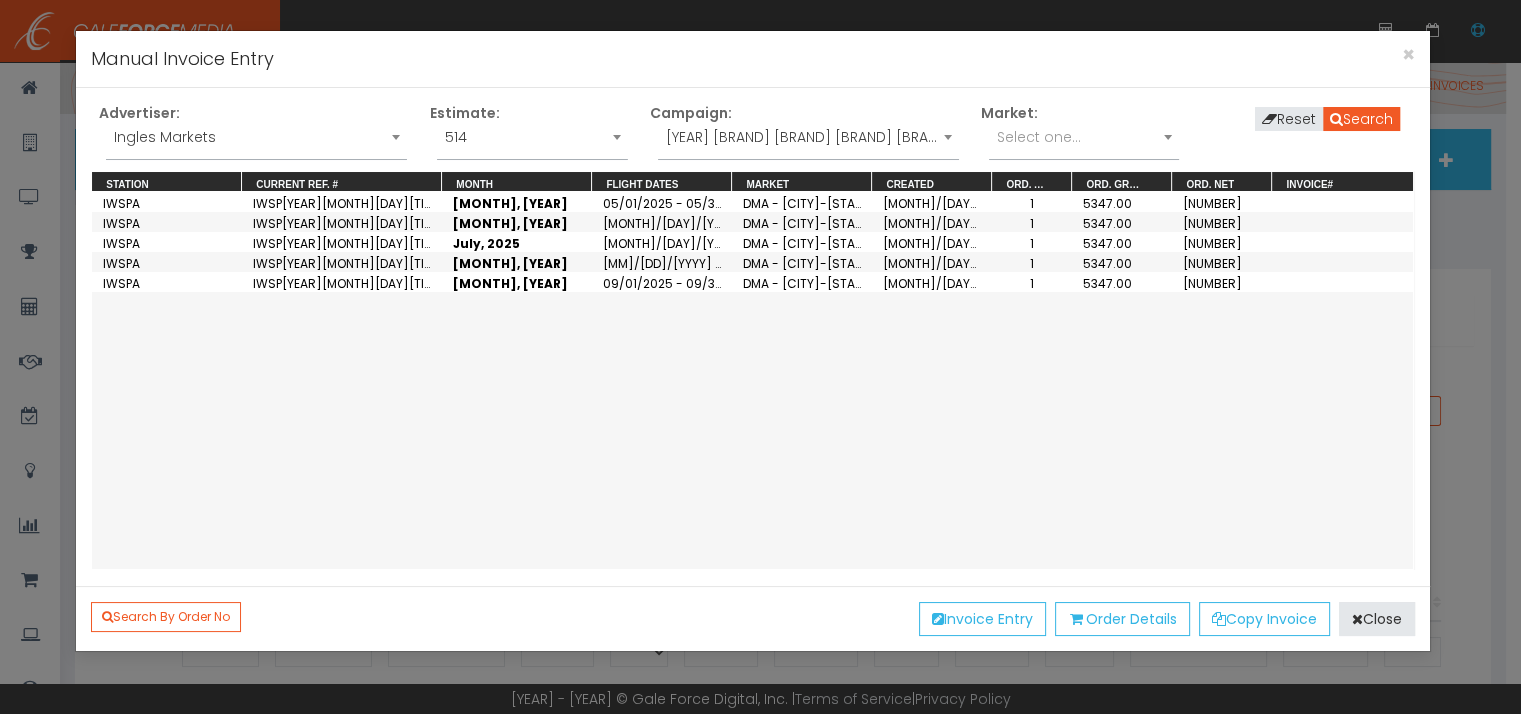 click on "[MONTH], [YEAR]" at bounding box center (517, 202) 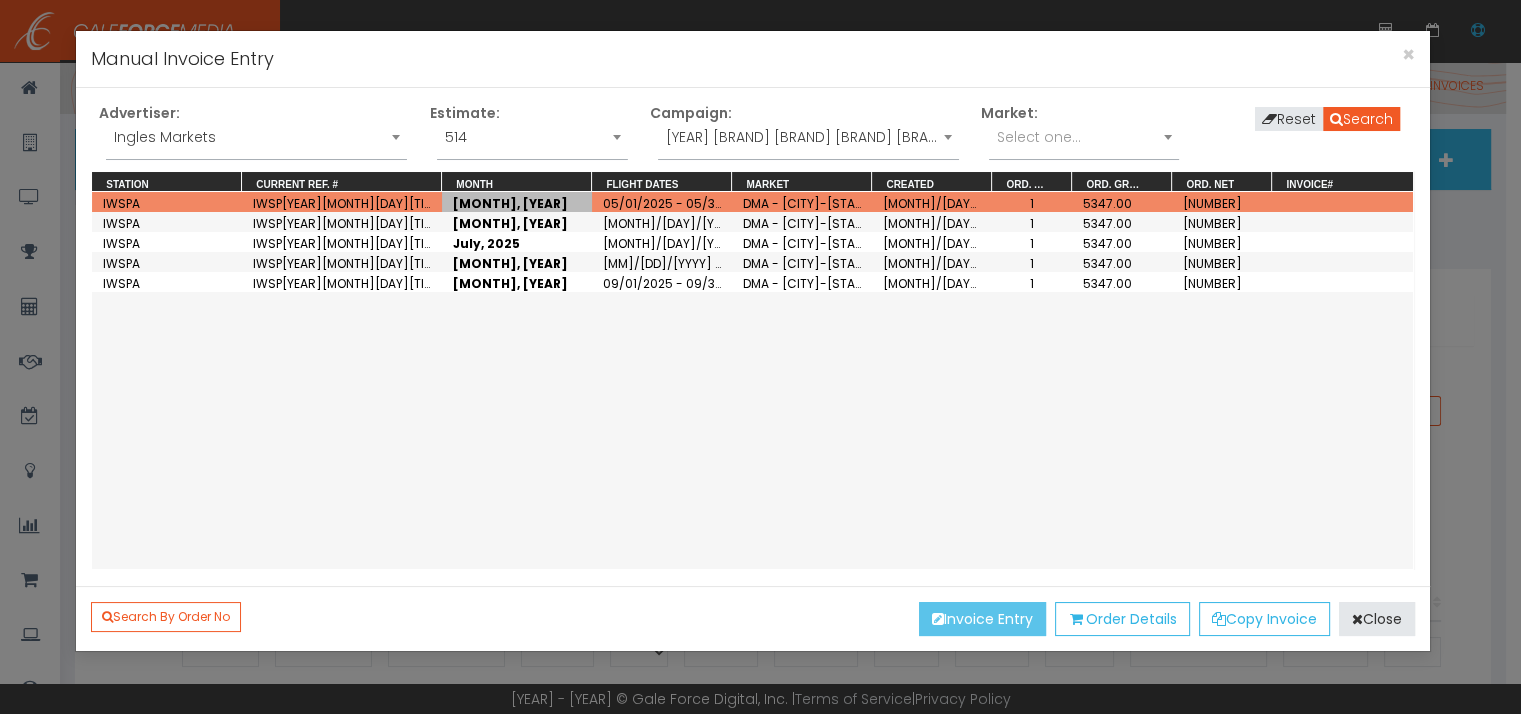 click on "Invoice Entry" at bounding box center (982, 619) 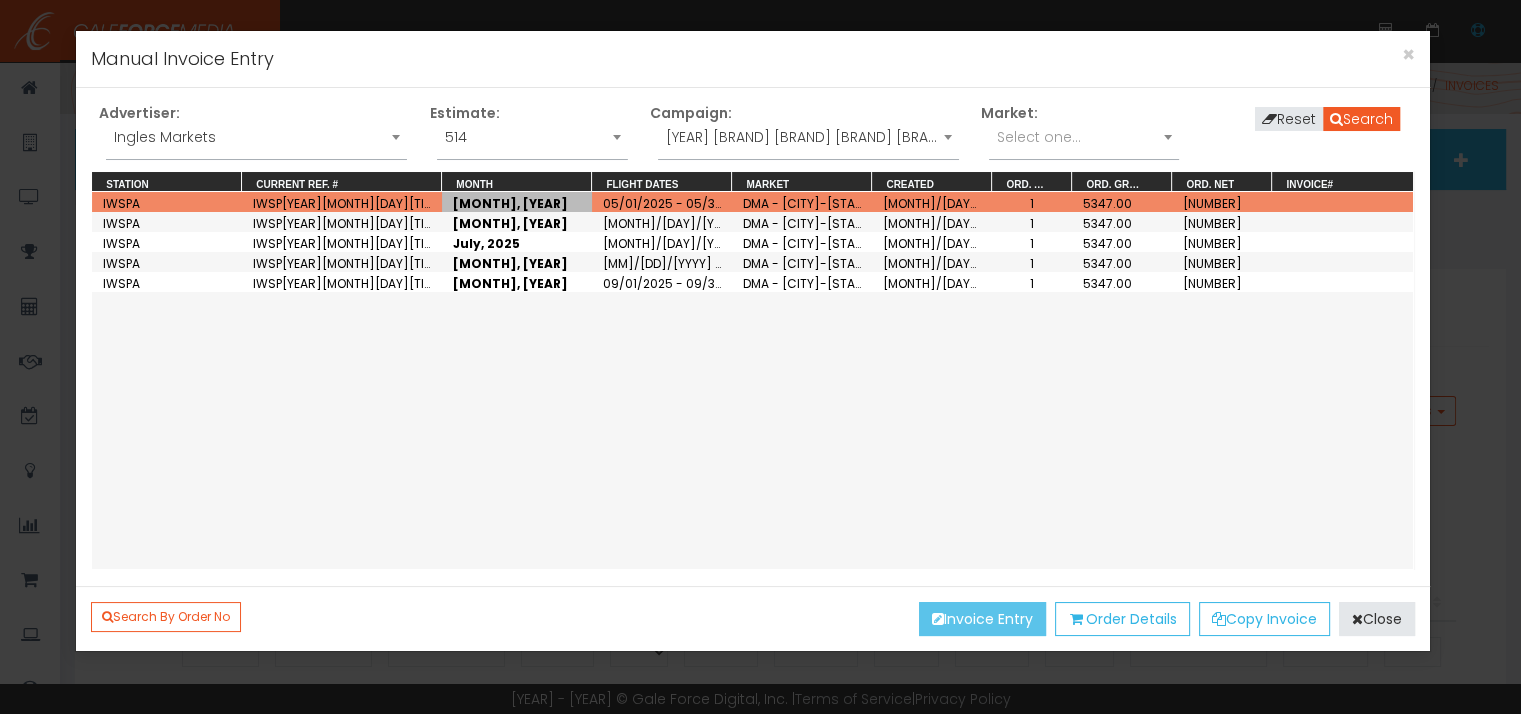 scroll, scrollTop: 0, scrollLeft: 0, axis: both 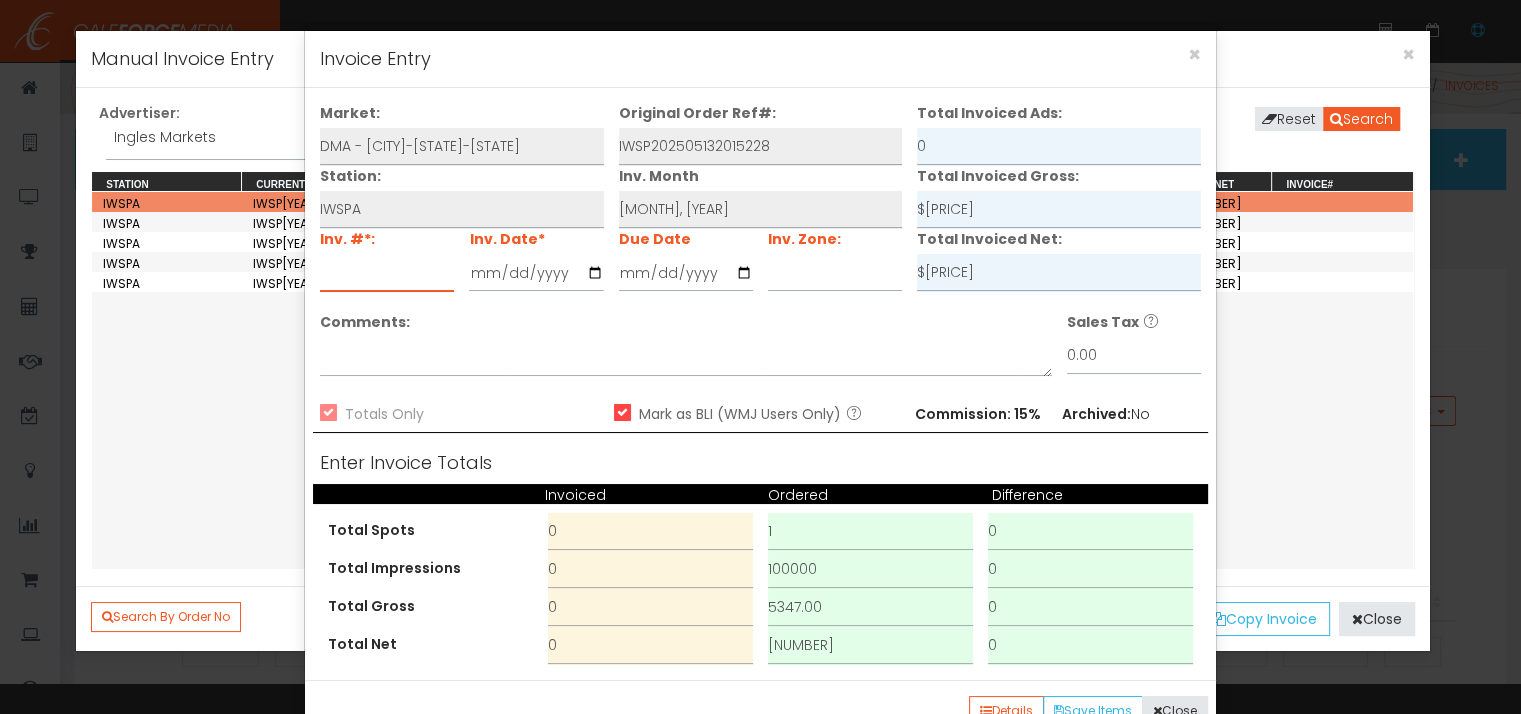 click at bounding box center (387, 273) 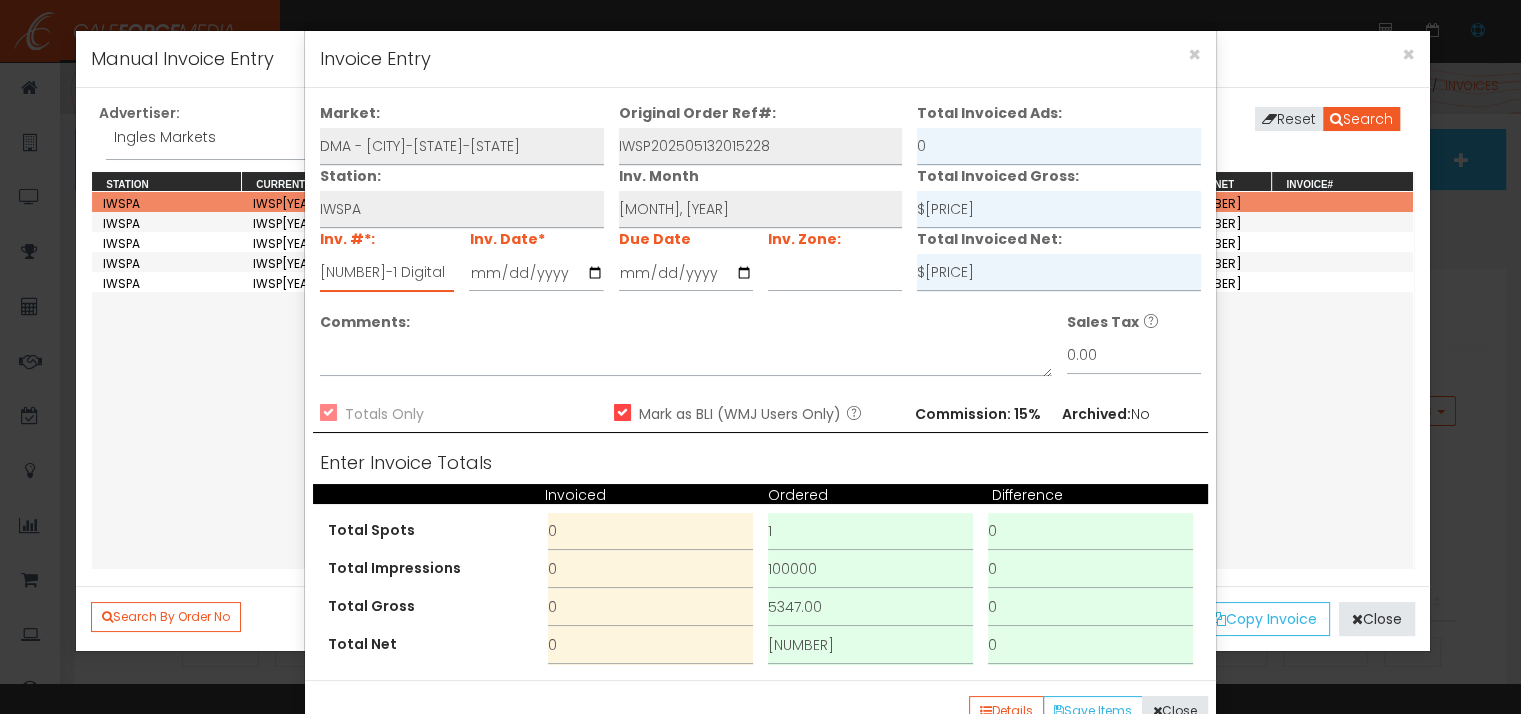 type on "[NUMBER]-1 Digital" 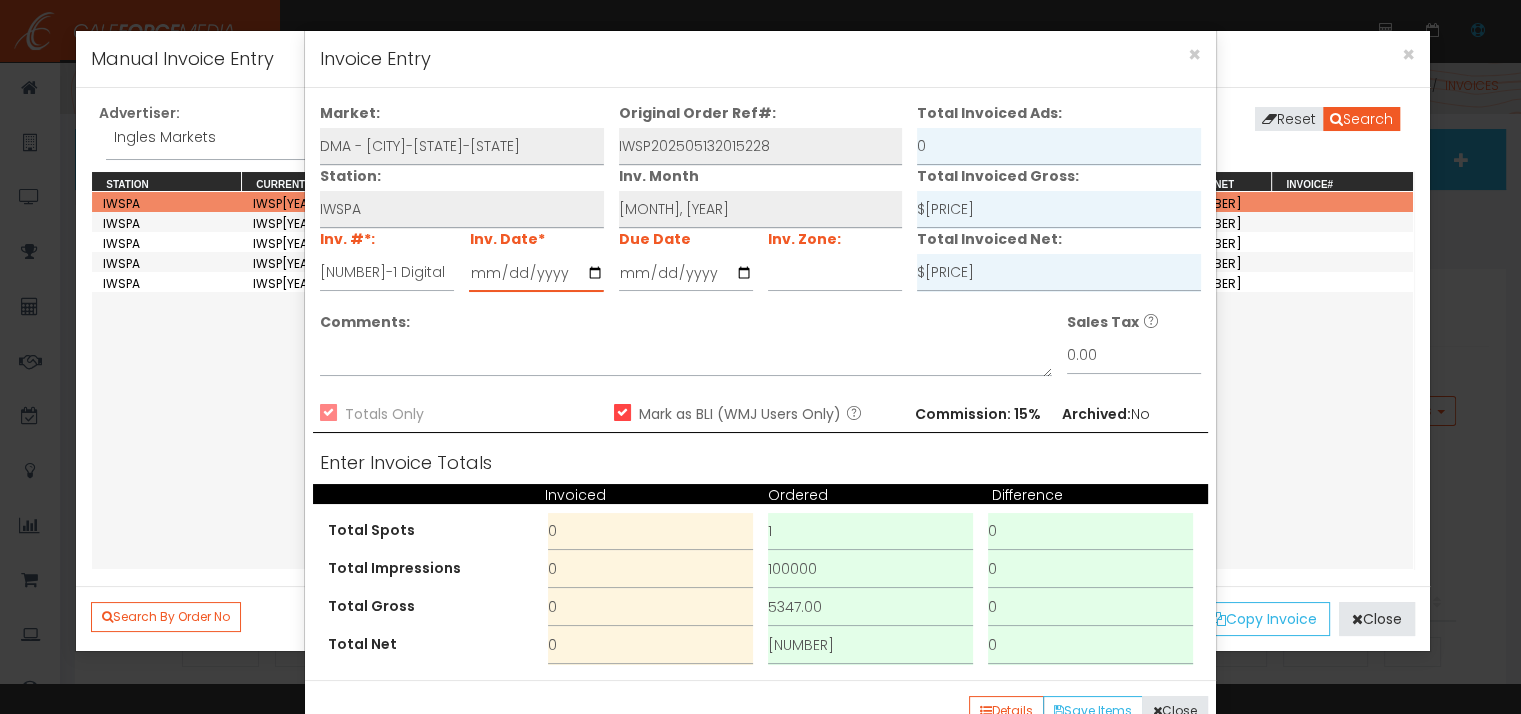 type on "[YEAR]-[MONTH]-[DAY]" 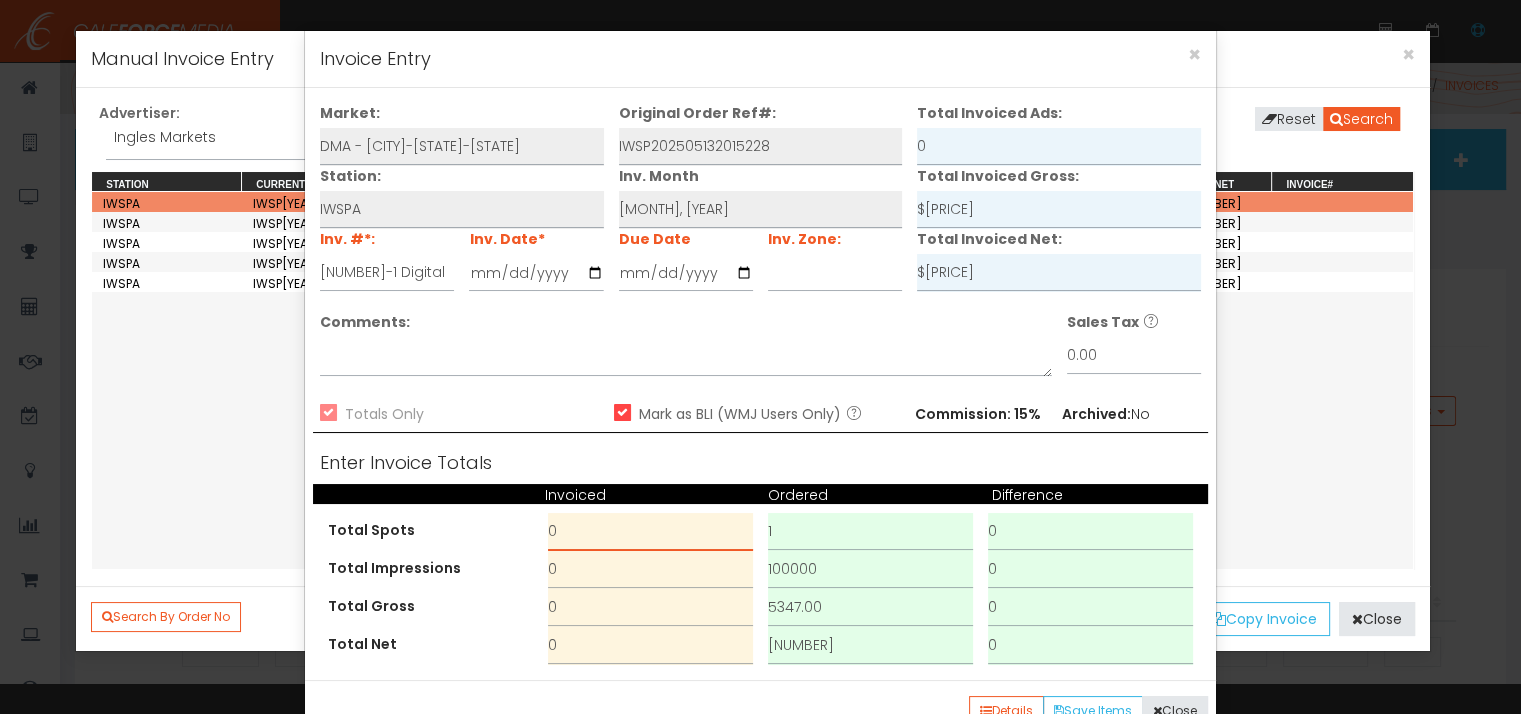 click on "0" at bounding box center (650, 532) 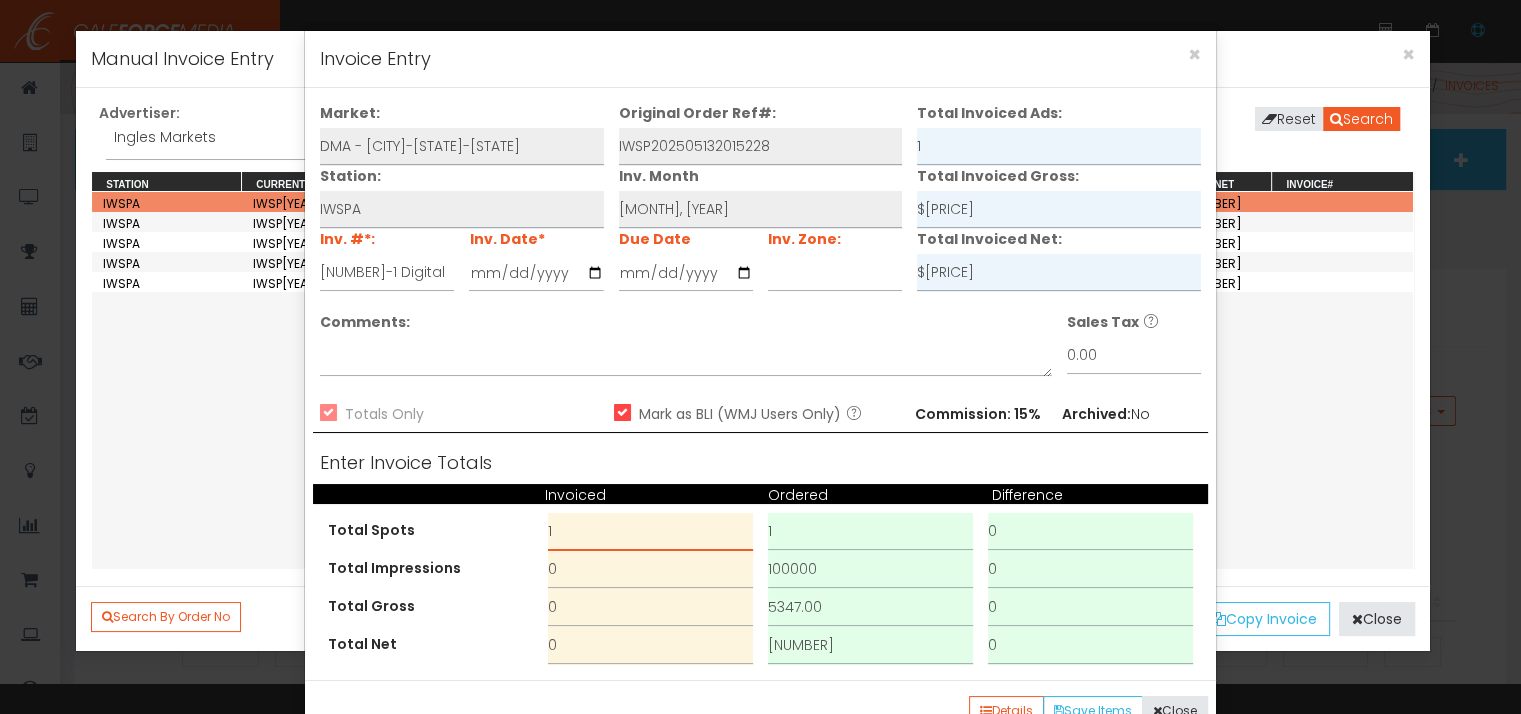 type on "1" 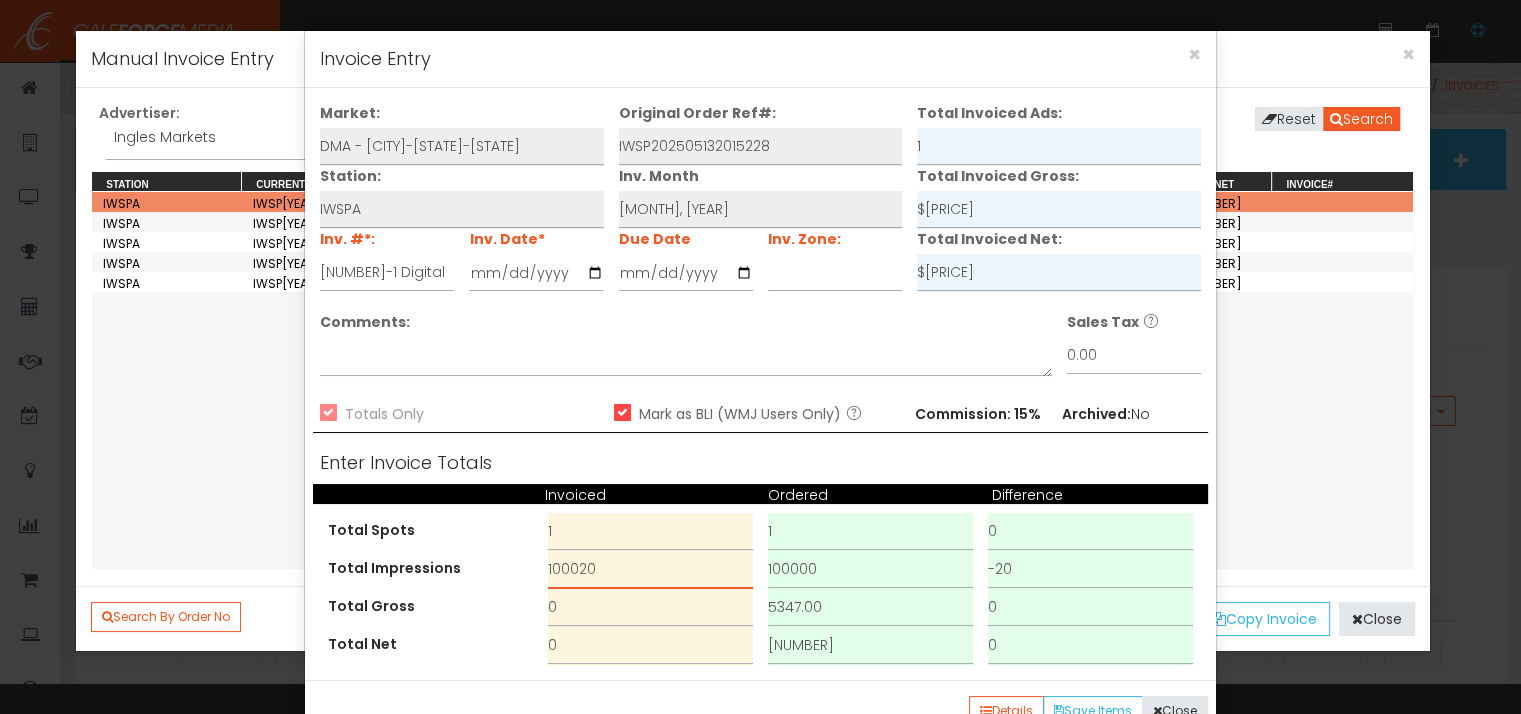 type on "100020" 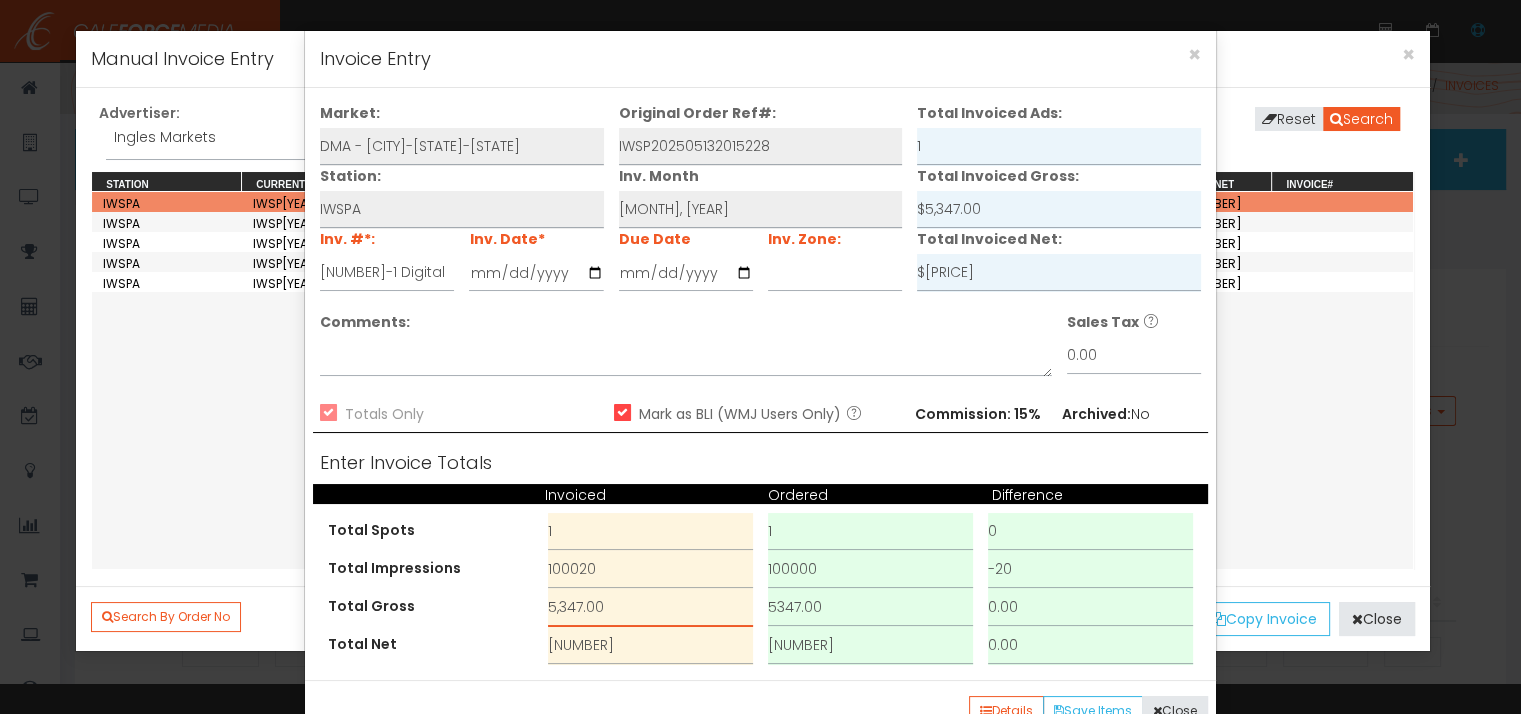 scroll, scrollTop: 56, scrollLeft: 0, axis: vertical 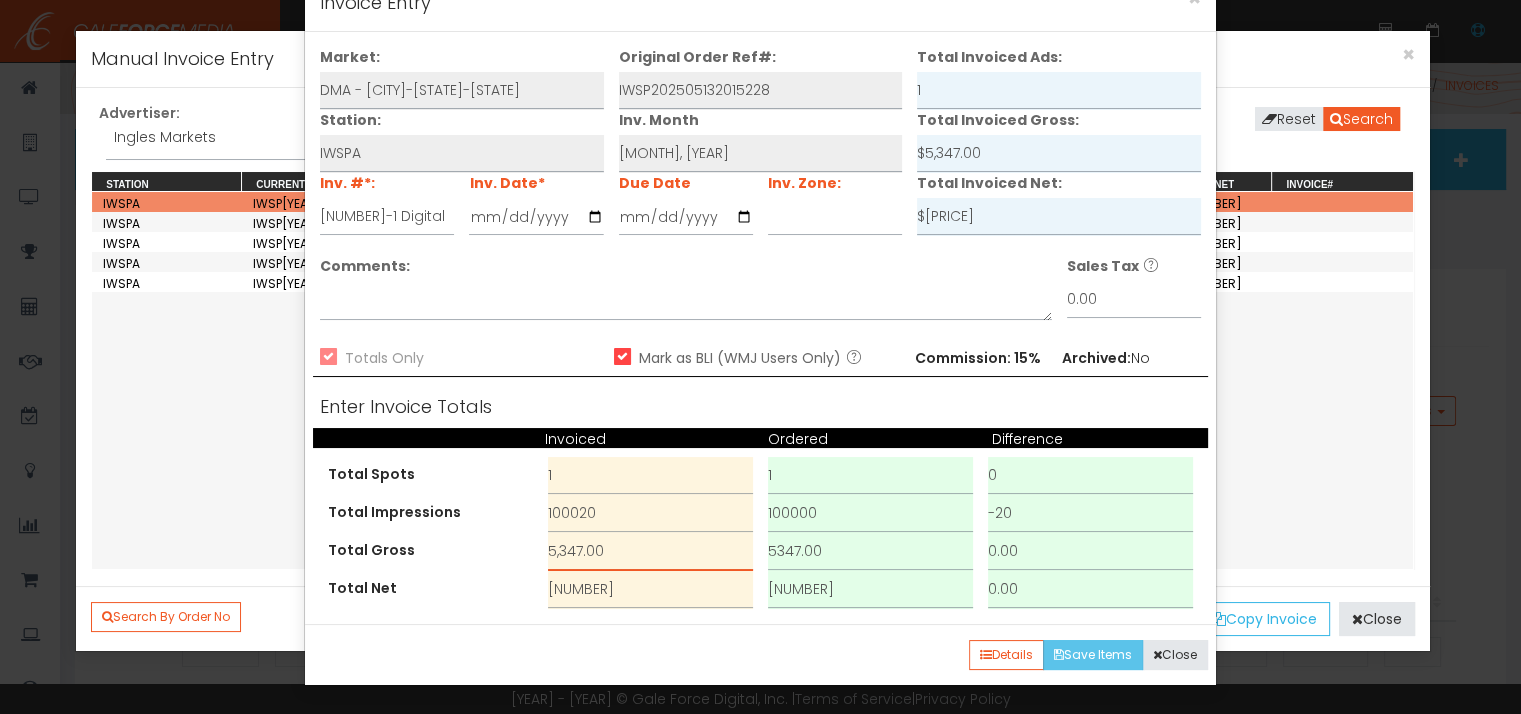 type on "5,347.00" 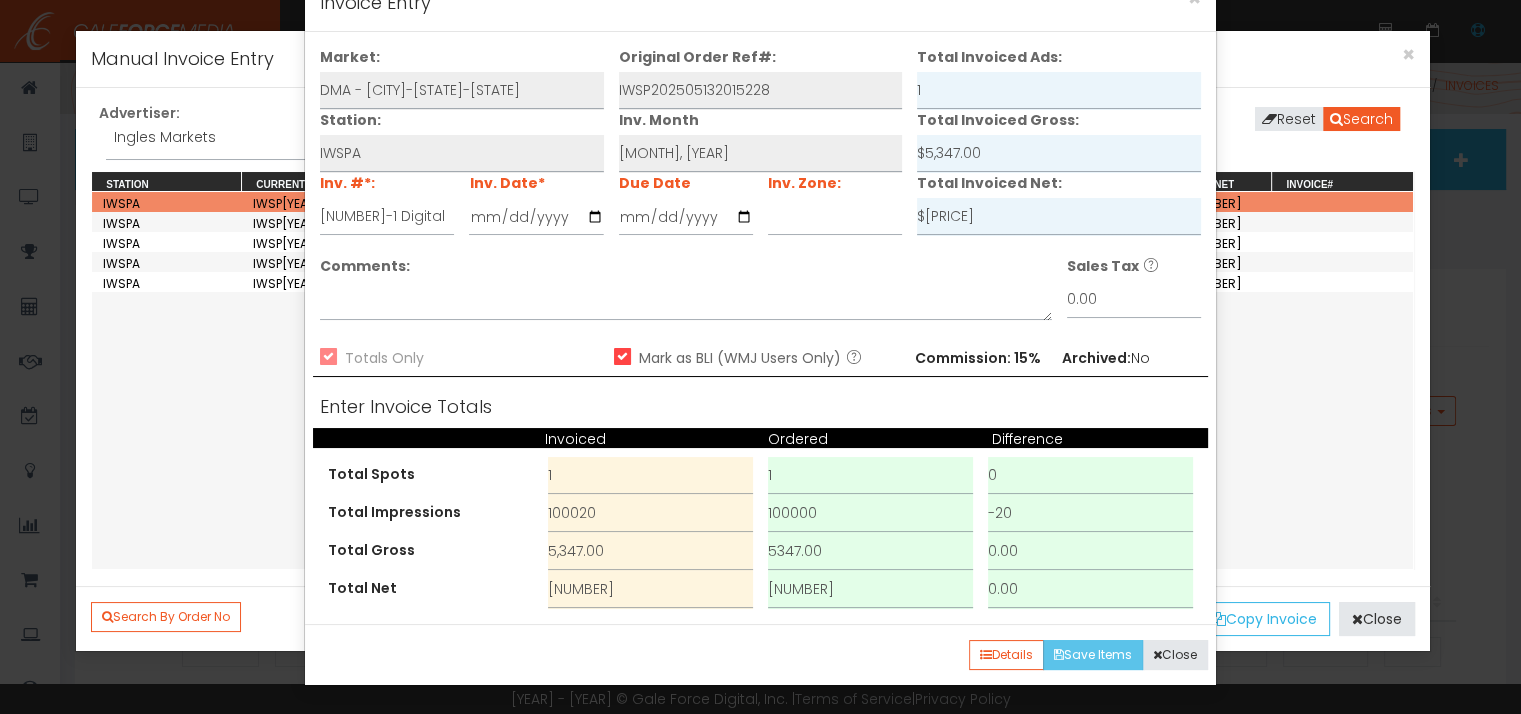 click on "Save Items" at bounding box center (1093, 655) 